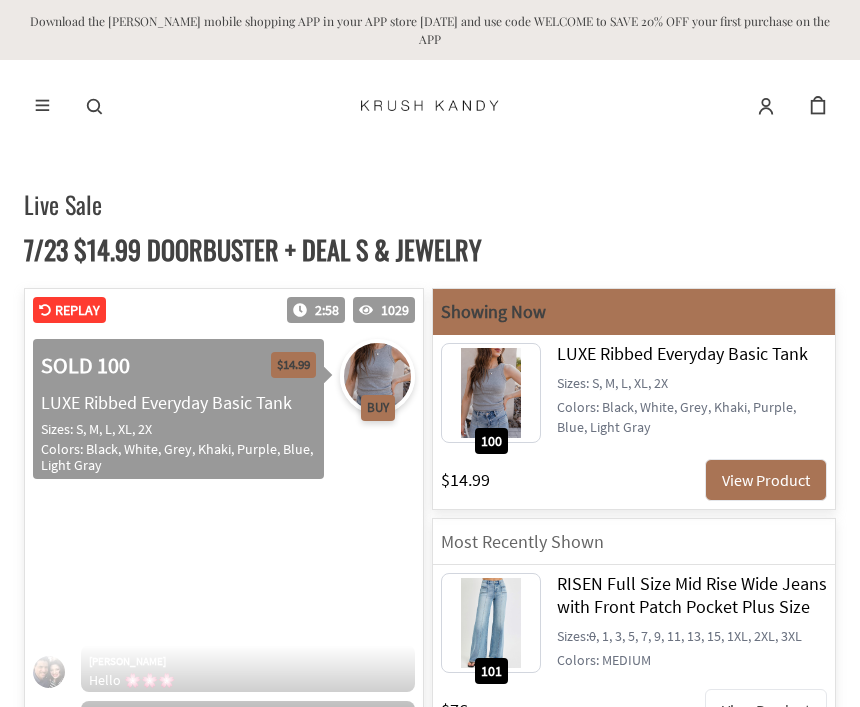 scroll, scrollTop: 448, scrollLeft: 0, axis: vertical 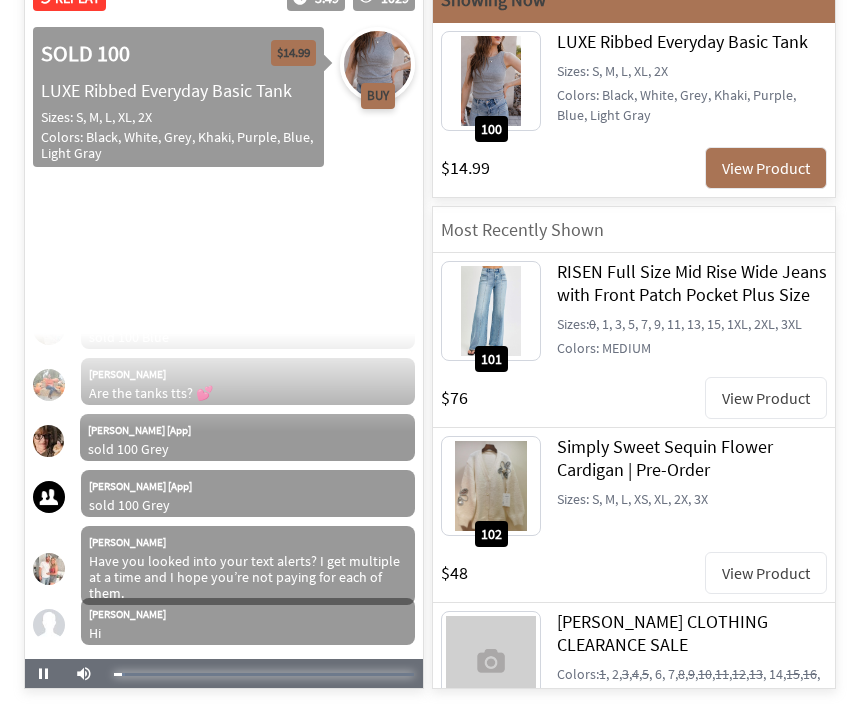 click on "Loaded :  3.75%" at bounding box center [264, 674] 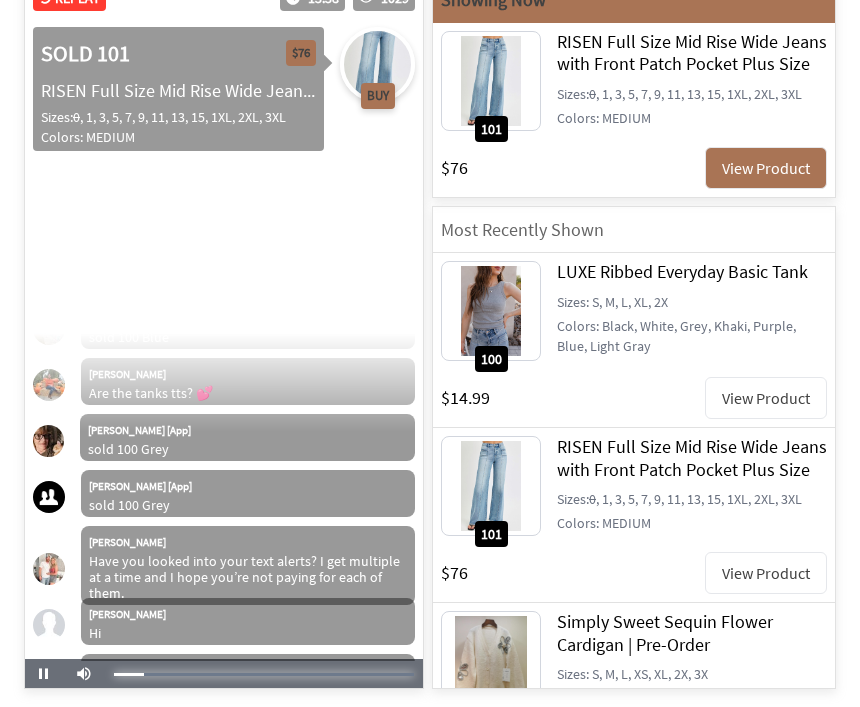 scroll, scrollTop: 9649, scrollLeft: 0, axis: vertical 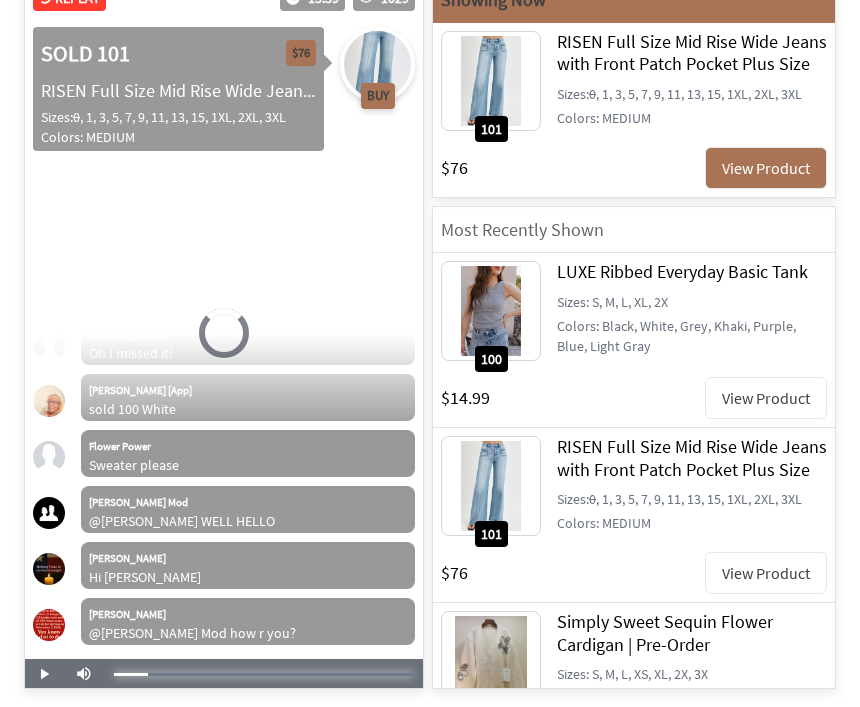 click at bounding box center [131, 674] 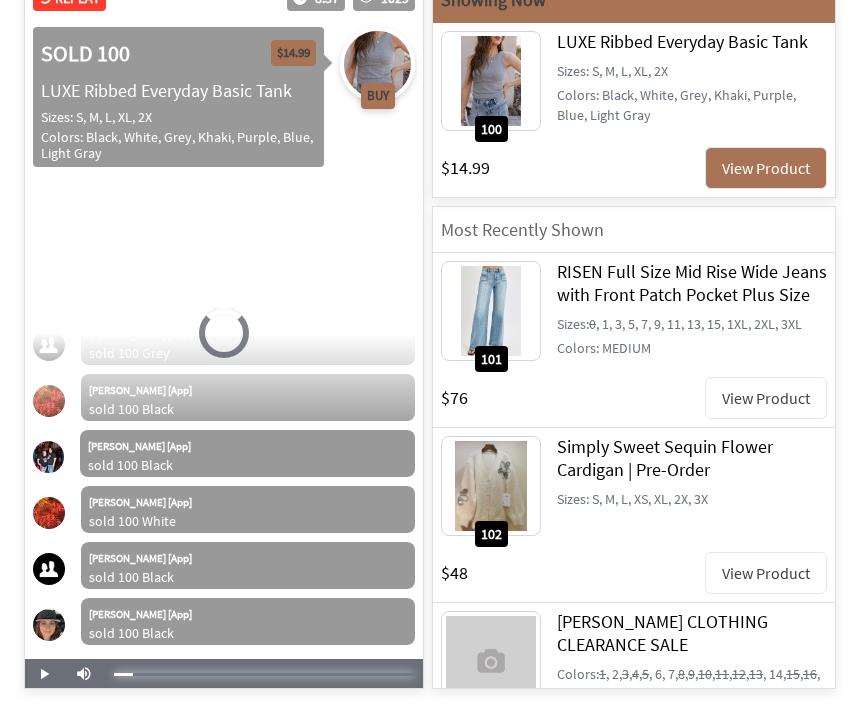 click at bounding box center [123, 674] 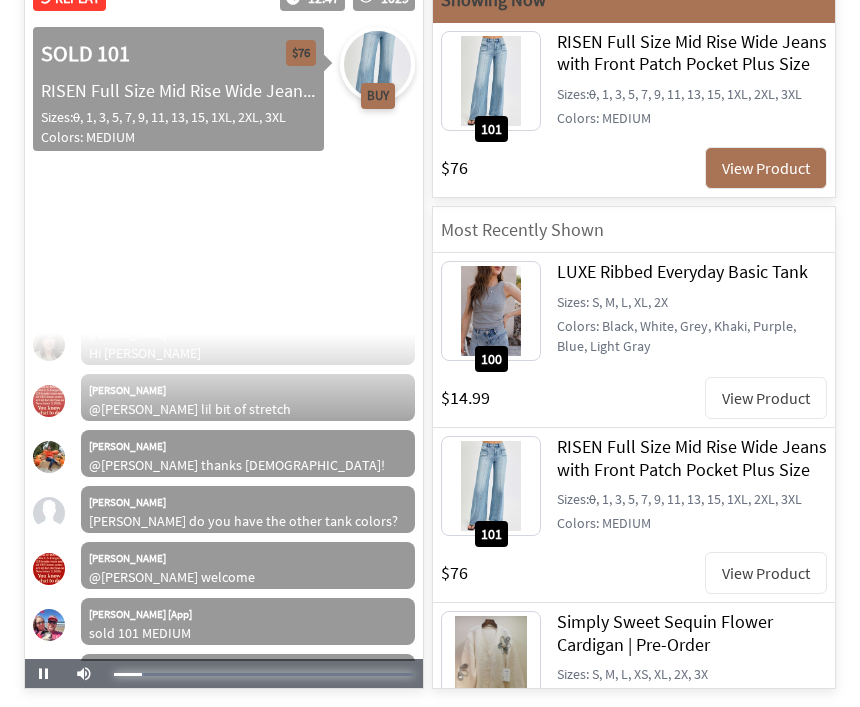 scroll, scrollTop: 9375, scrollLeft: 0, axis: vertical 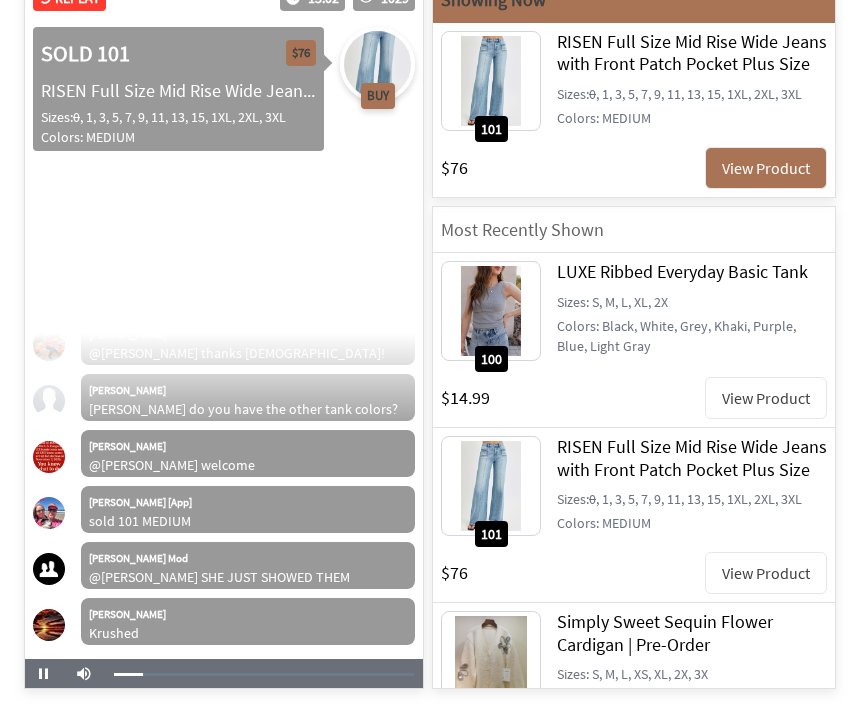 click on "Simply Sweet Sequin Flower Cardigan | Pre-Order" at bounding box center [692, 633] 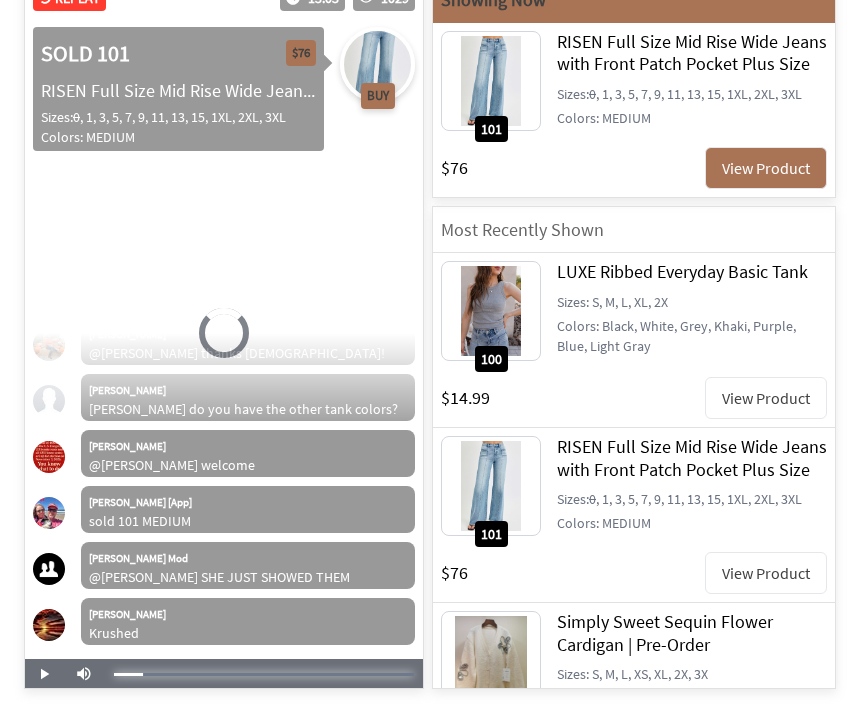click at bounding box center (128, 674) 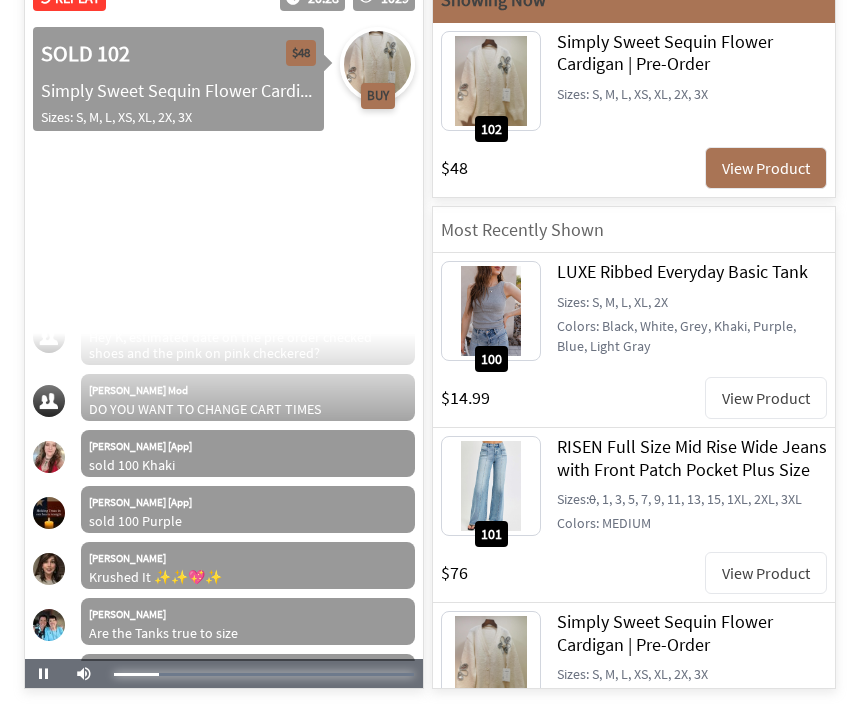 scroll, scrollTop: 14071, scrollLeft: 0, axis: vertical 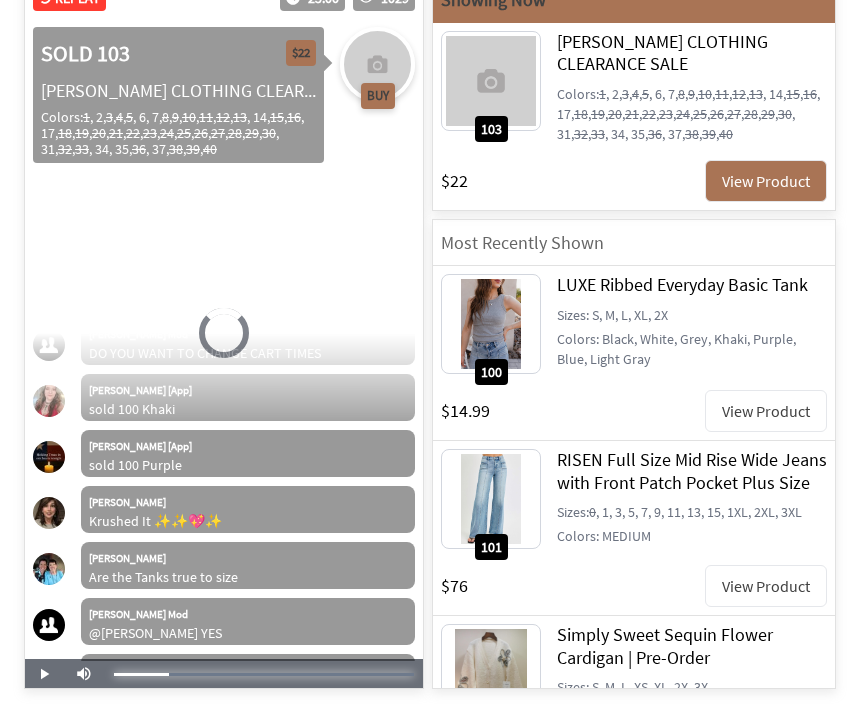 click at bounding box center (141, 674) 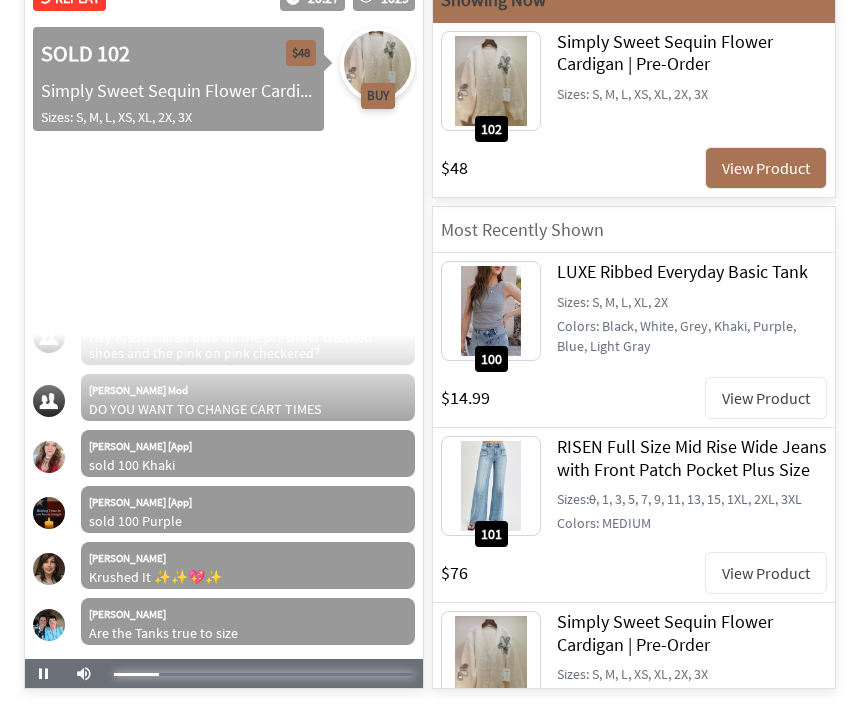 scroll, scrollTop: 14071, scrollLeft: 0, axis: vertical 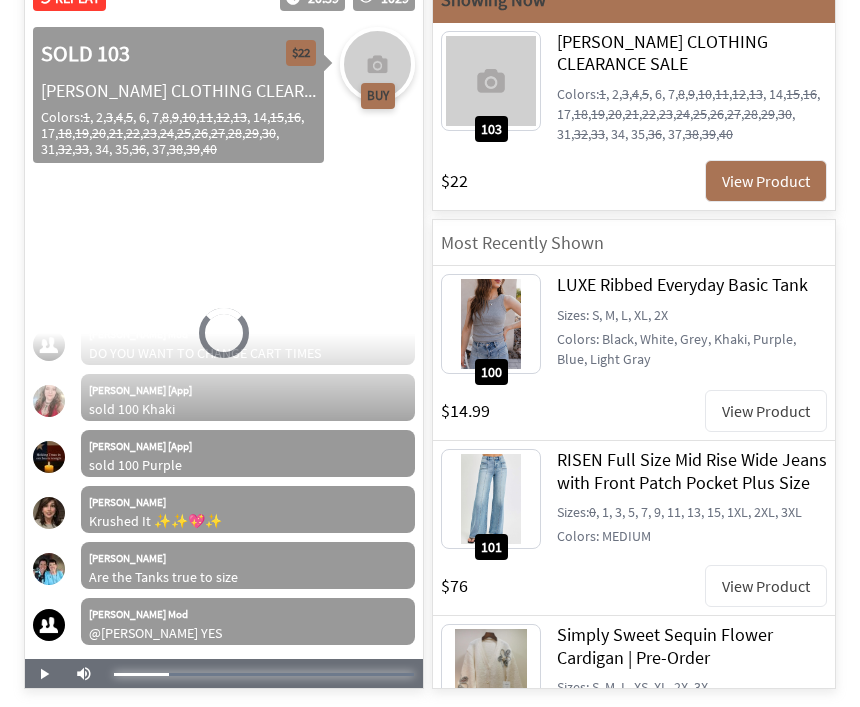 click at bounding box center [141, 674] 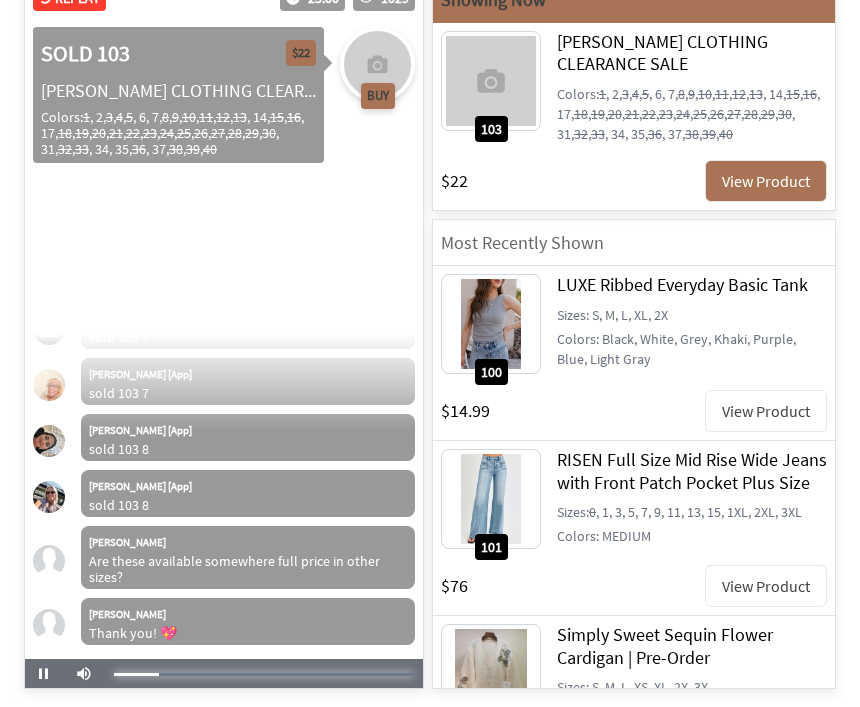 scroll, scrollTop: 14015, scrollLeft: 0, axis: vertical 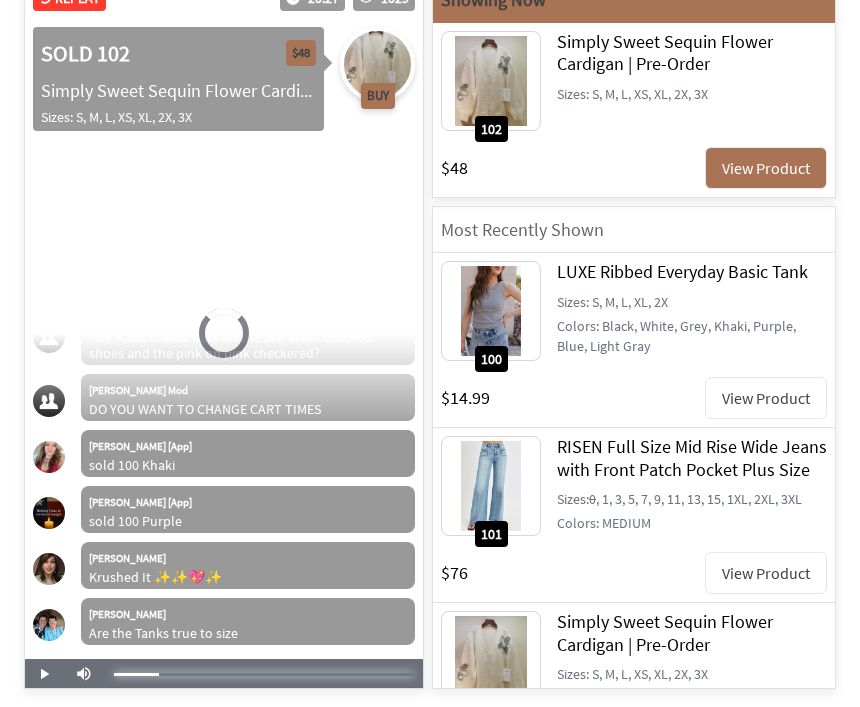 click at bounding box center (136, 674) 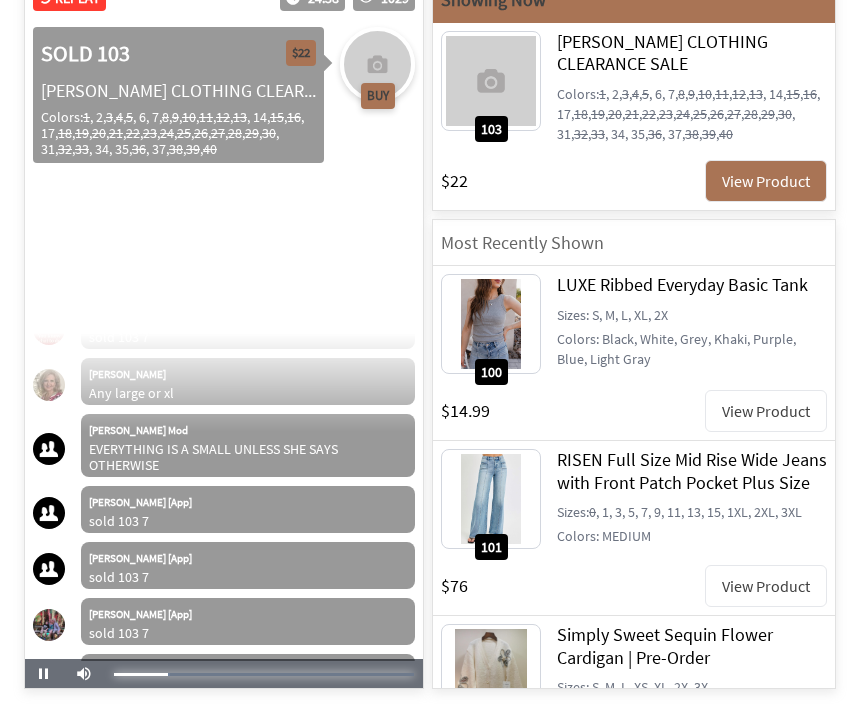 scroll, scrollTop: 16175, scrollLeft: 0, axis: vertical 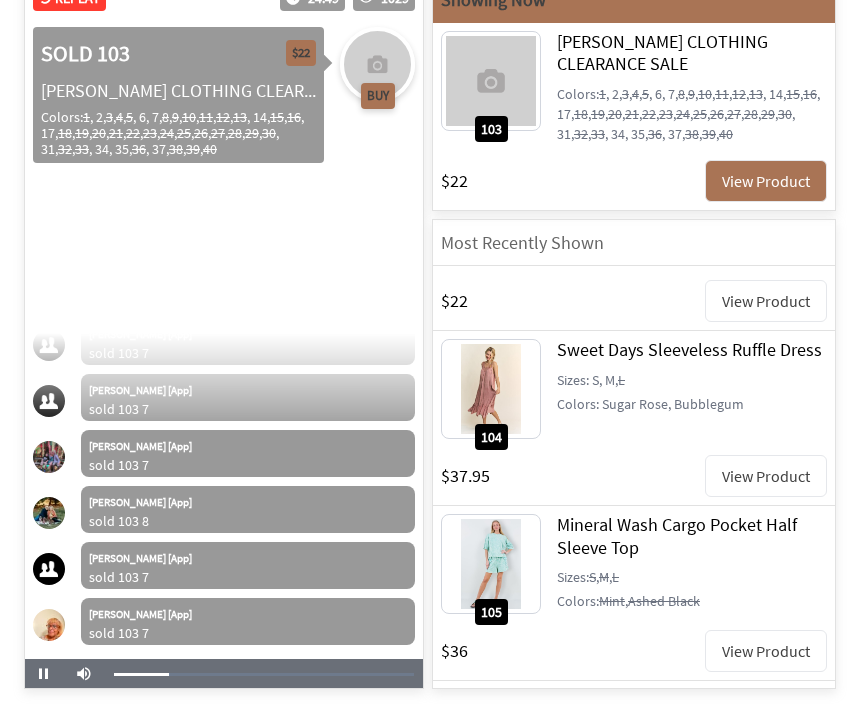click on "View Product" at bounding box center (766, 651) 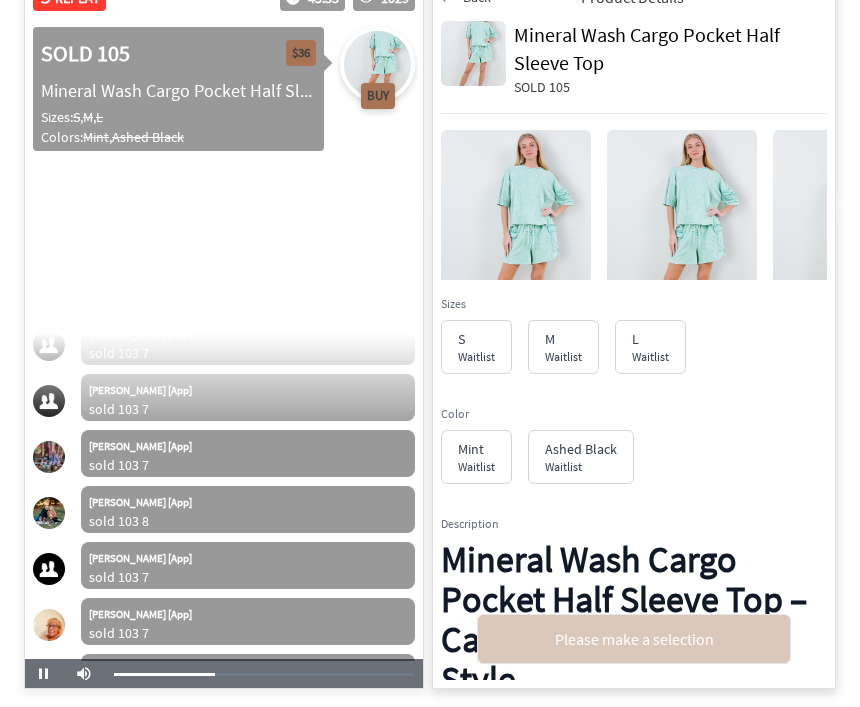 scroll, scrollTop: 29205, scrollLeft: 0, axis: vertical 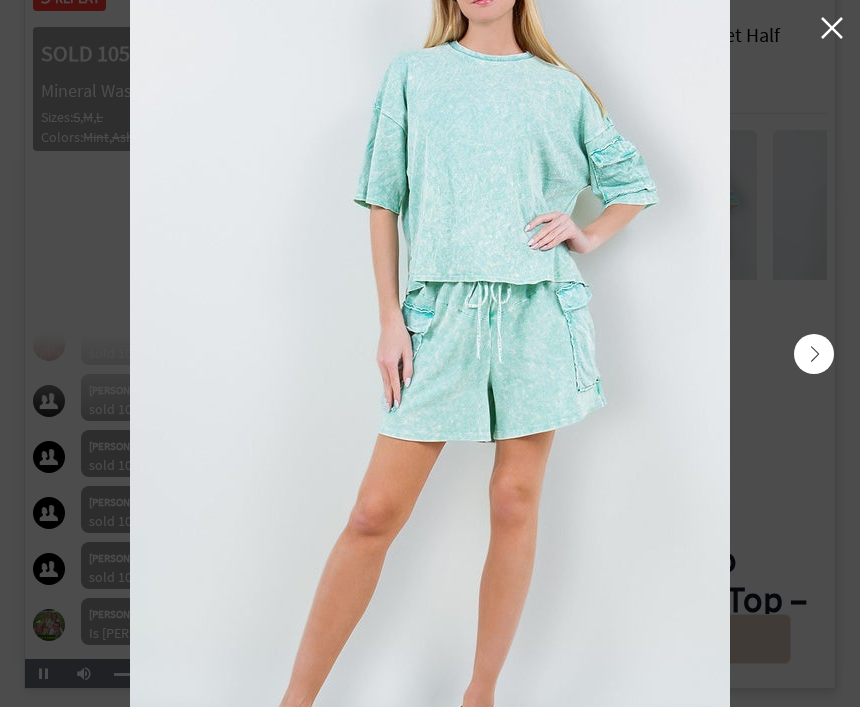 click at bounding box center [814, 354] 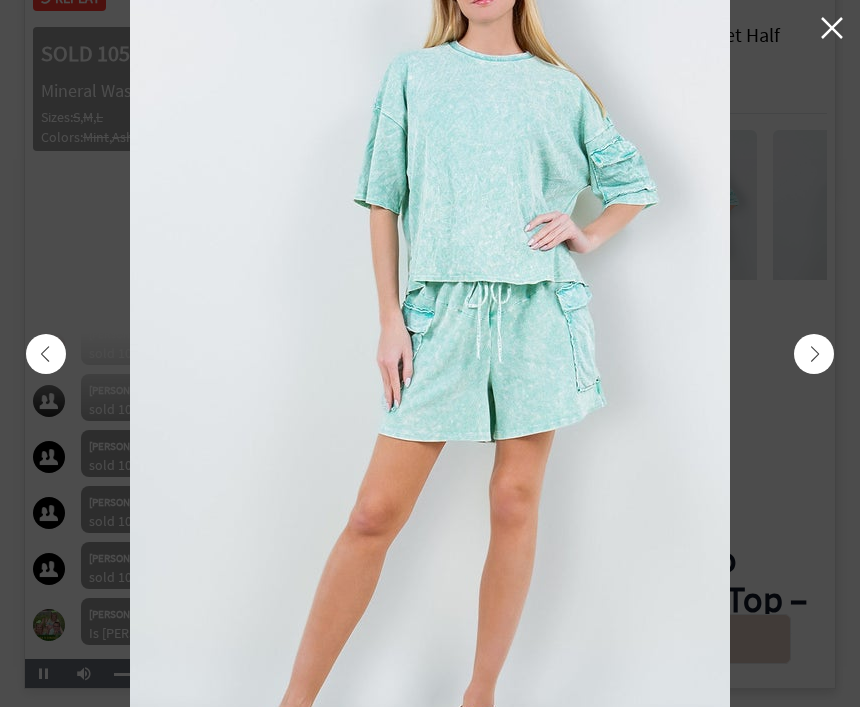 click 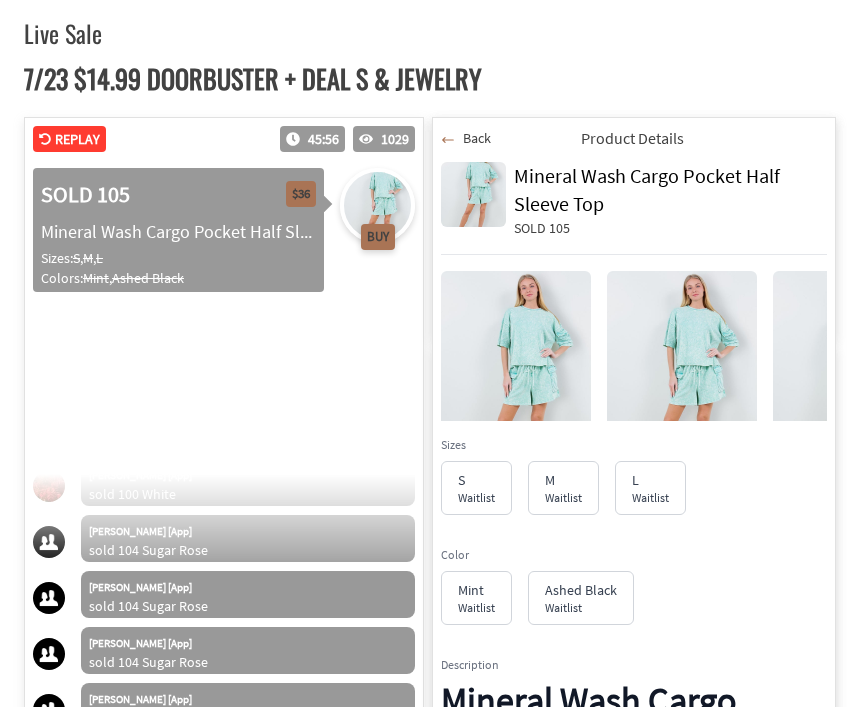 scroll, scrollTop: 171, scrollLeft: 0, axis: vertical 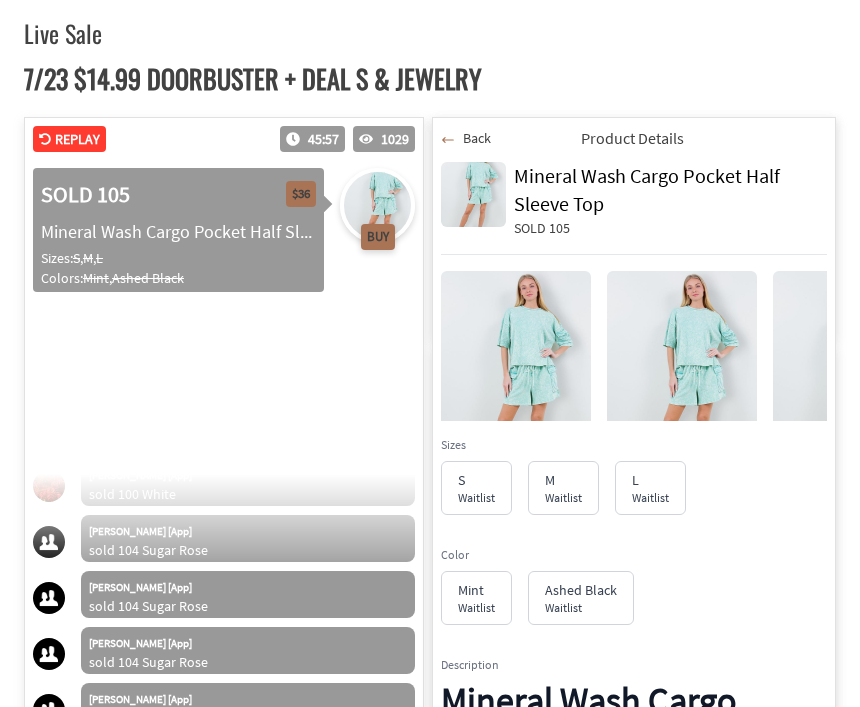 click on "Back" at bounding box center (477, 138) 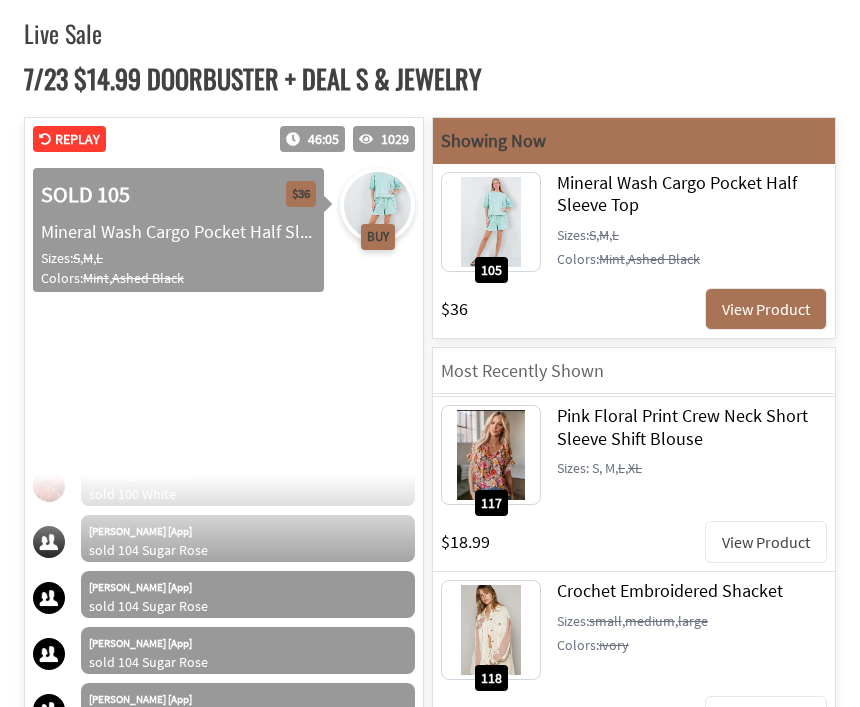 scroll, scrollTop: 3015, scrollLeft: 0, axis: vertical 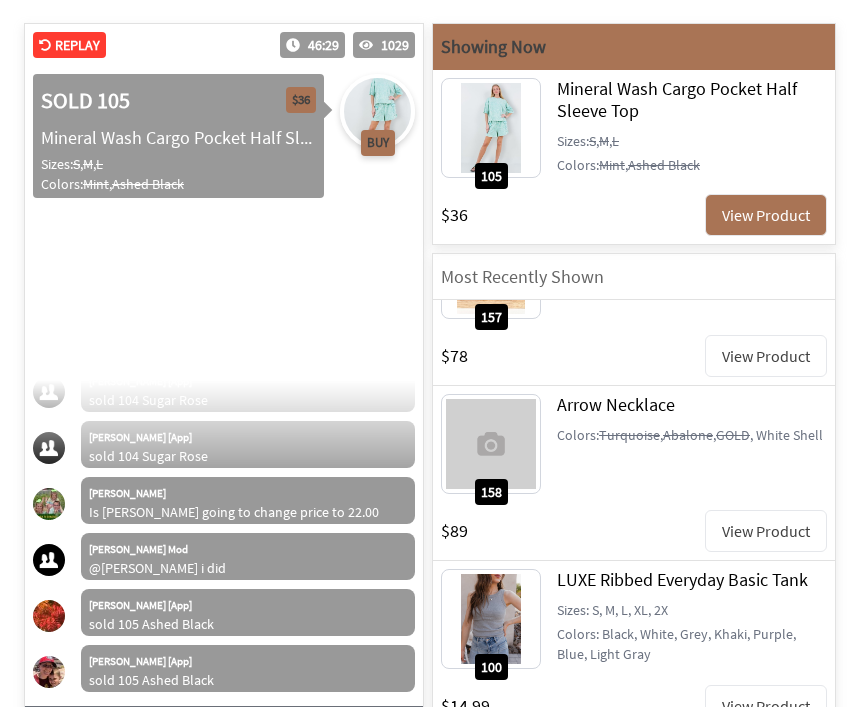click on "View Product" at bounding box center [766, 706] 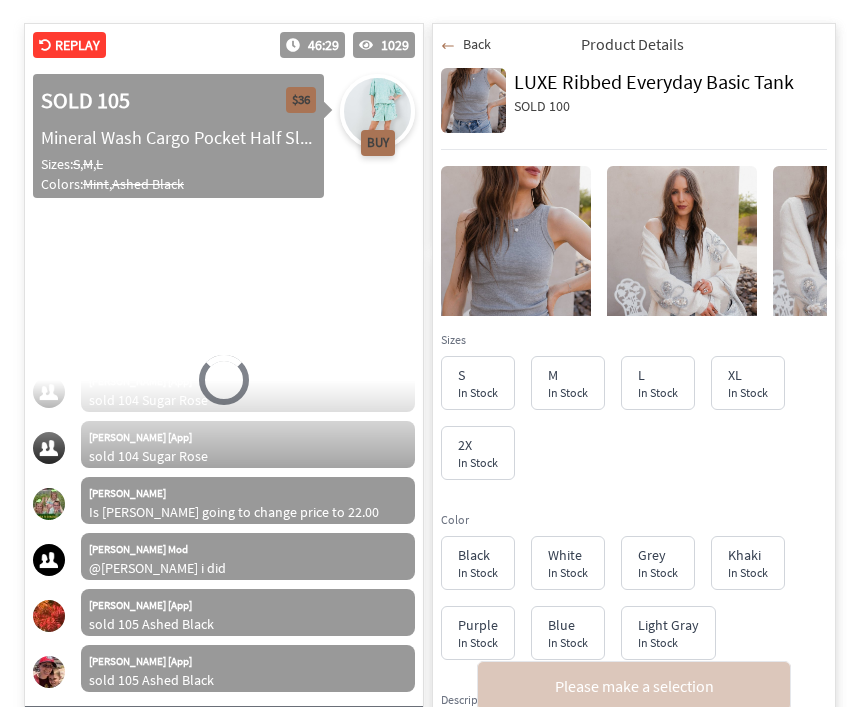 scroll, scrollTop: 10557, scrollLeft: 0, axis: vertical 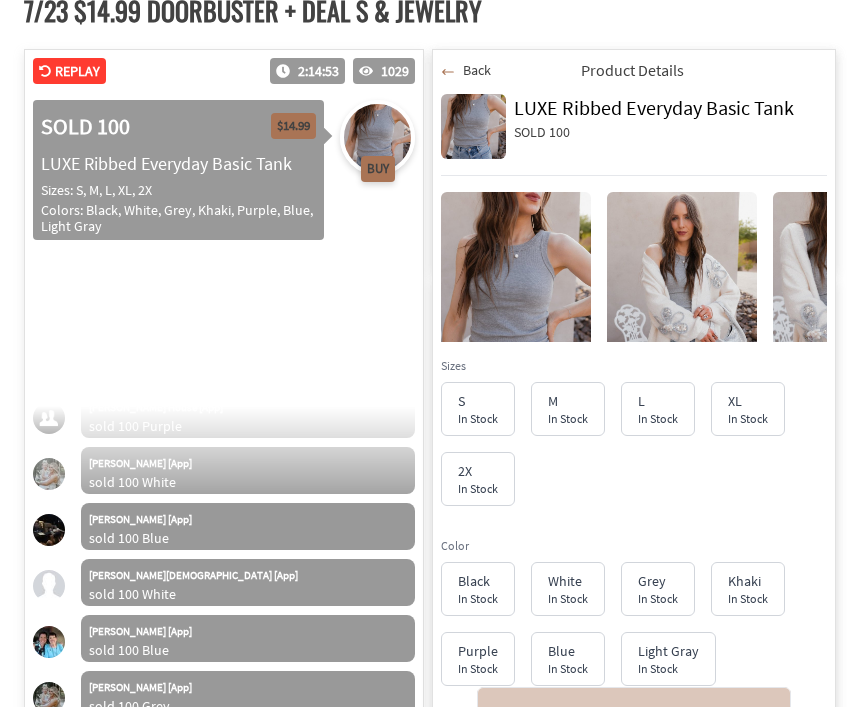 click on "Back" at bounding box center (477, 70) 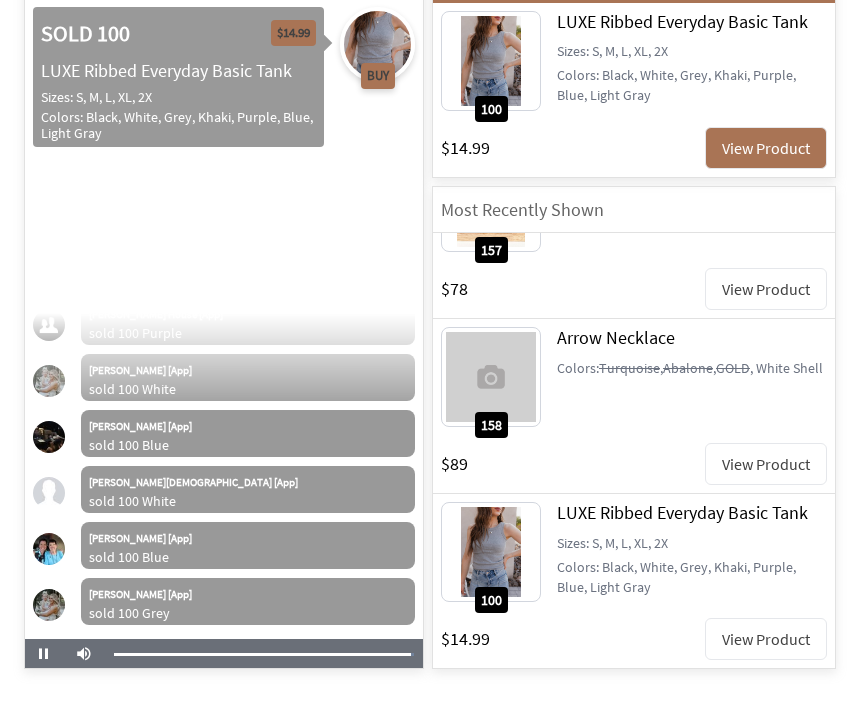 scroll, scrollTop: 332, scrollLeft: 0, axis: vertical 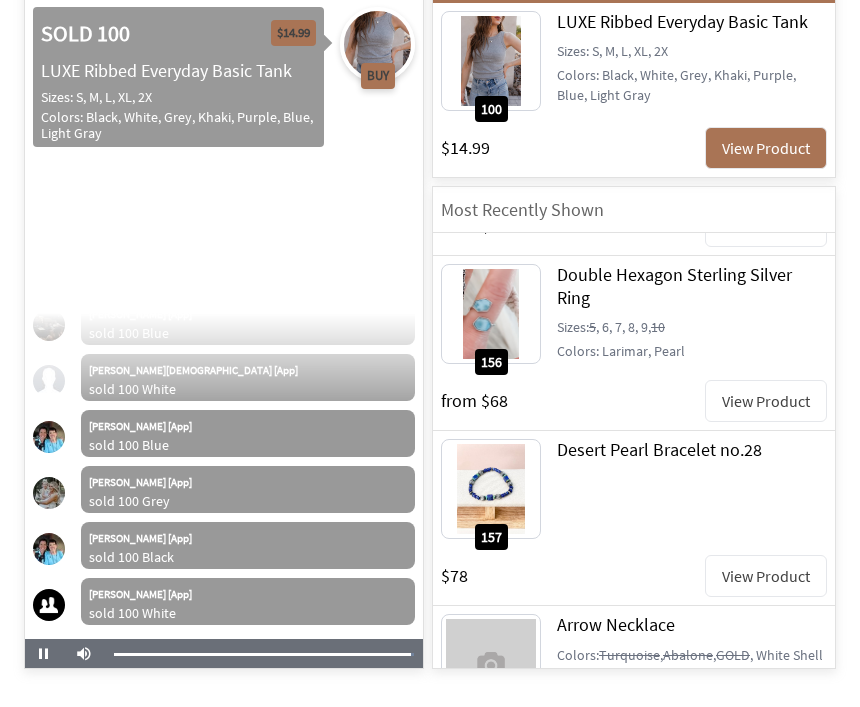 click on "View Product" at bounding box center [766, 576] 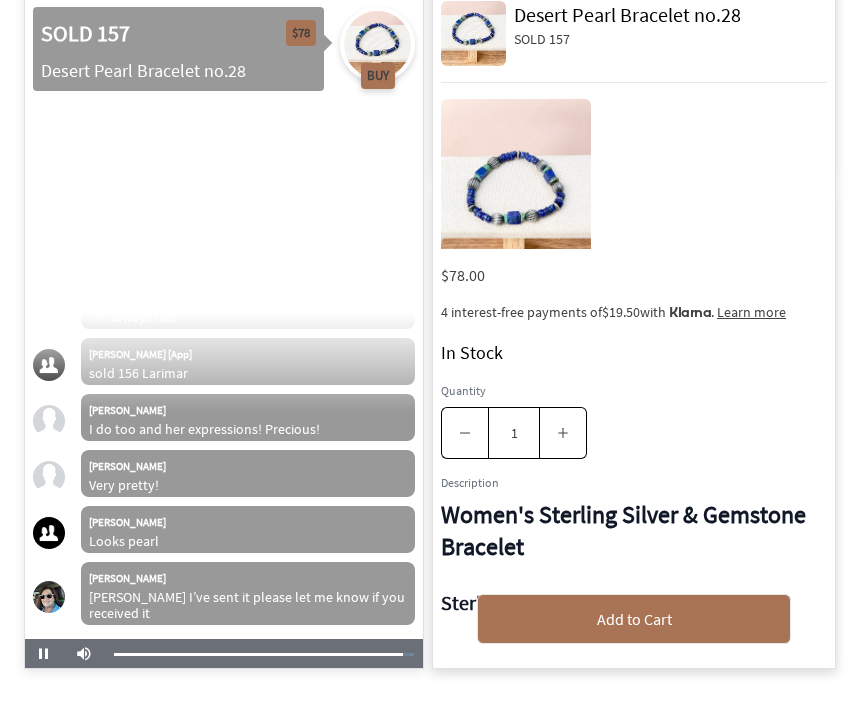 scroll, scrollTop: 72707, scrollLeft: 0, axis: vertical 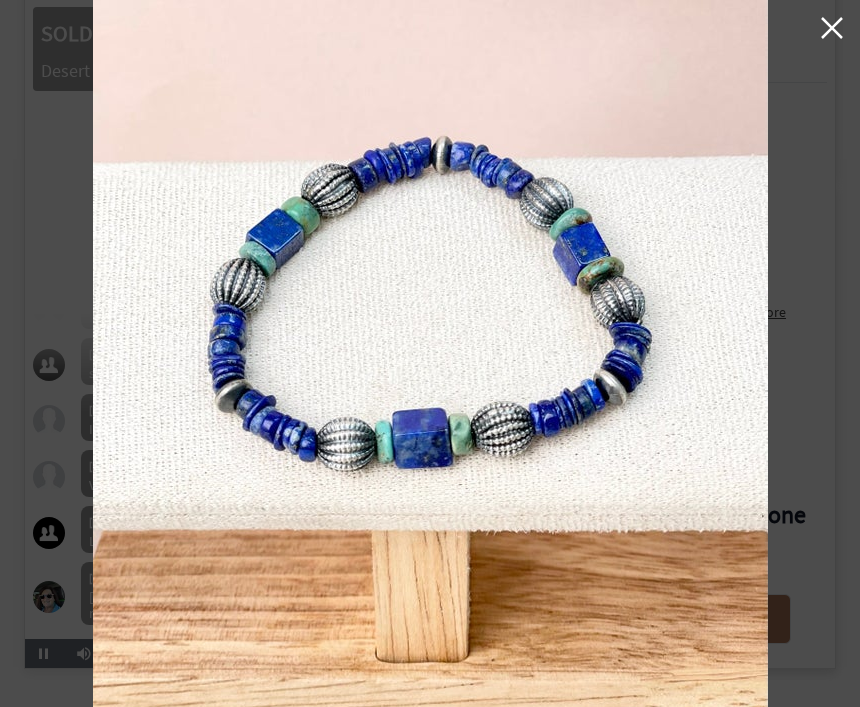 click 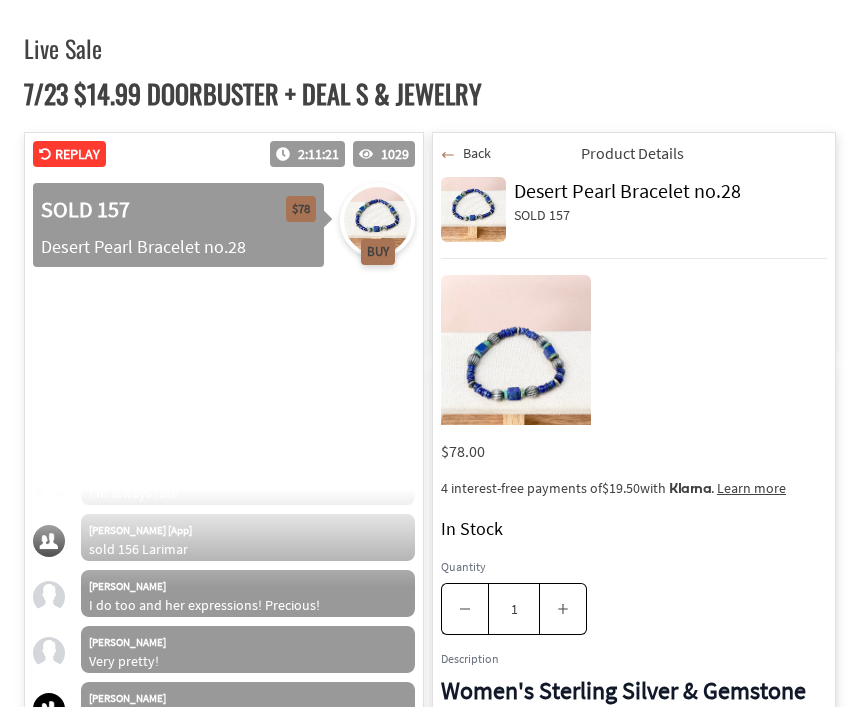 scroll, scrollTop: 153, scrollLeft: 0, axis: vertical 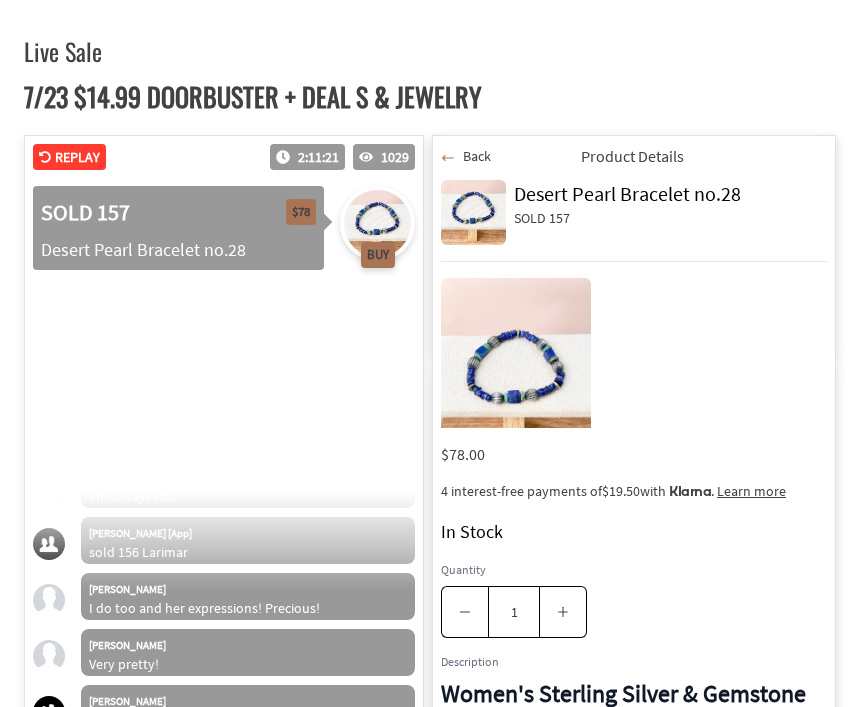 click on "Back" at bounding box center [477, 156] 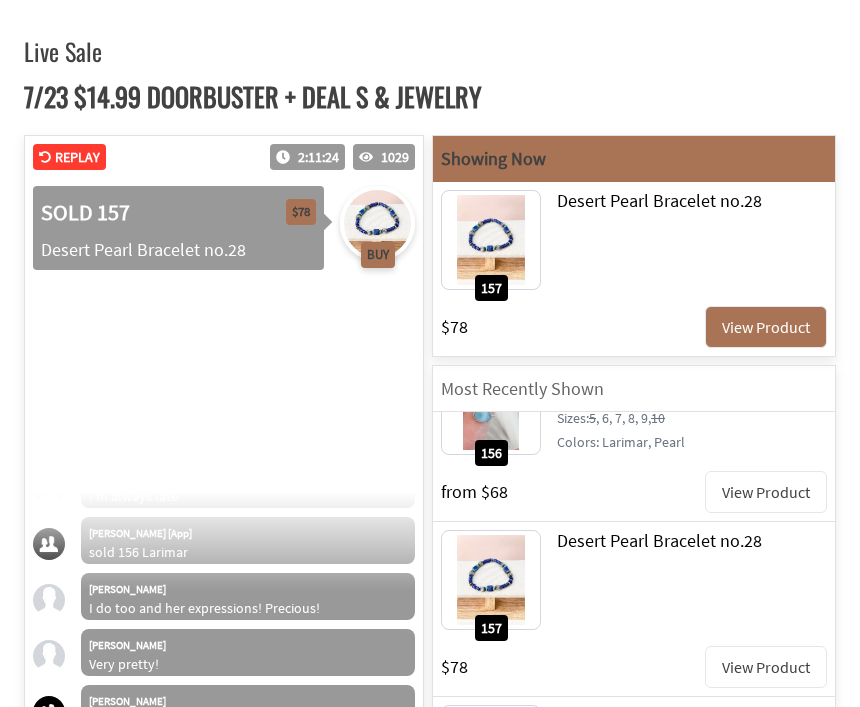 scroll, scrollTop: 10495, scrollLeft: 0, axis: vertical 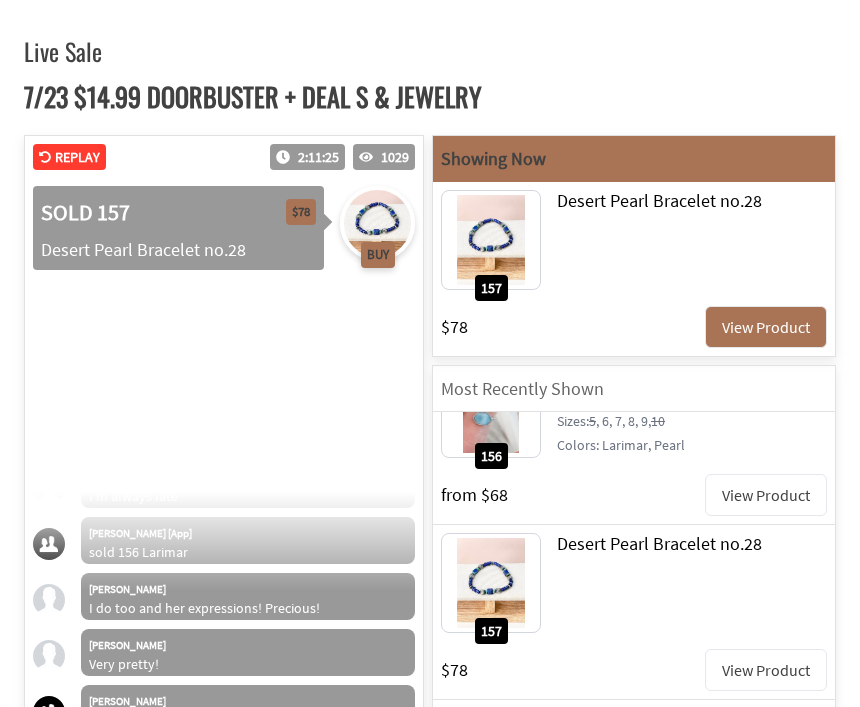 click on "View Product" at bounding box center (766, 495) 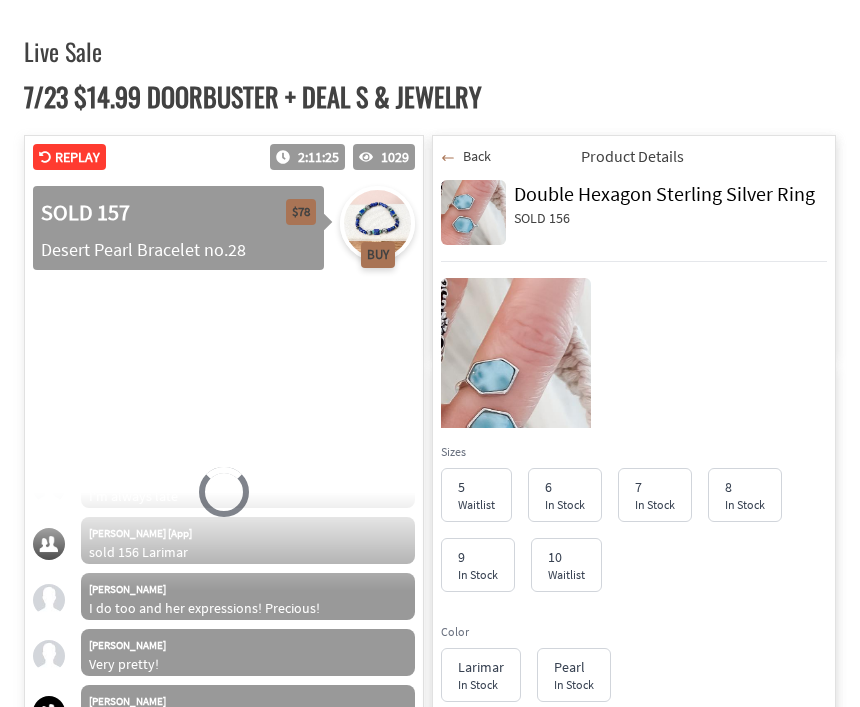 scroll, scrollTop: 72139, scrollLeft: 0, axis: vertical 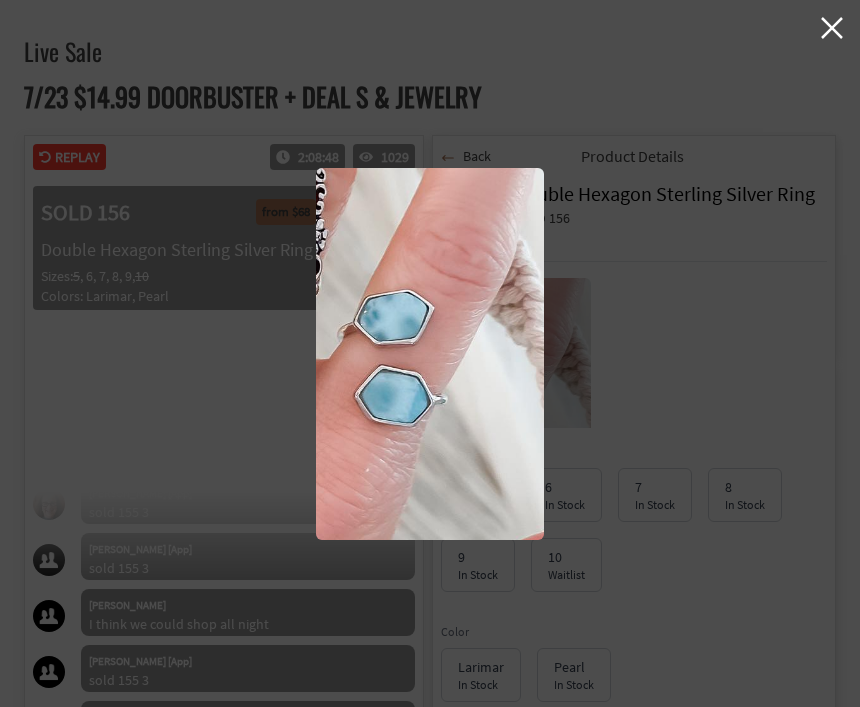 click 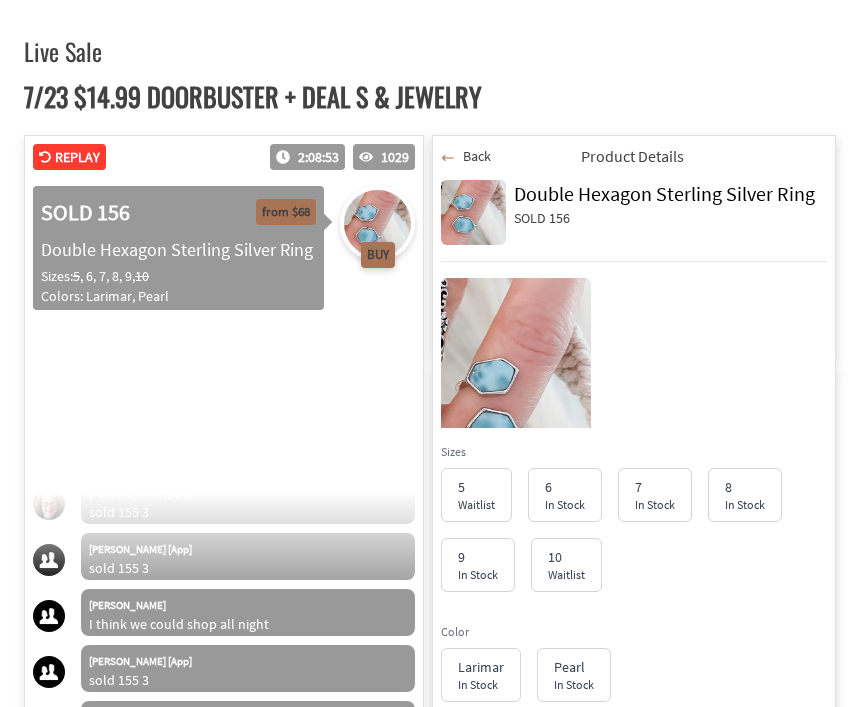 click on "Back" at bounding box center [477, 156] 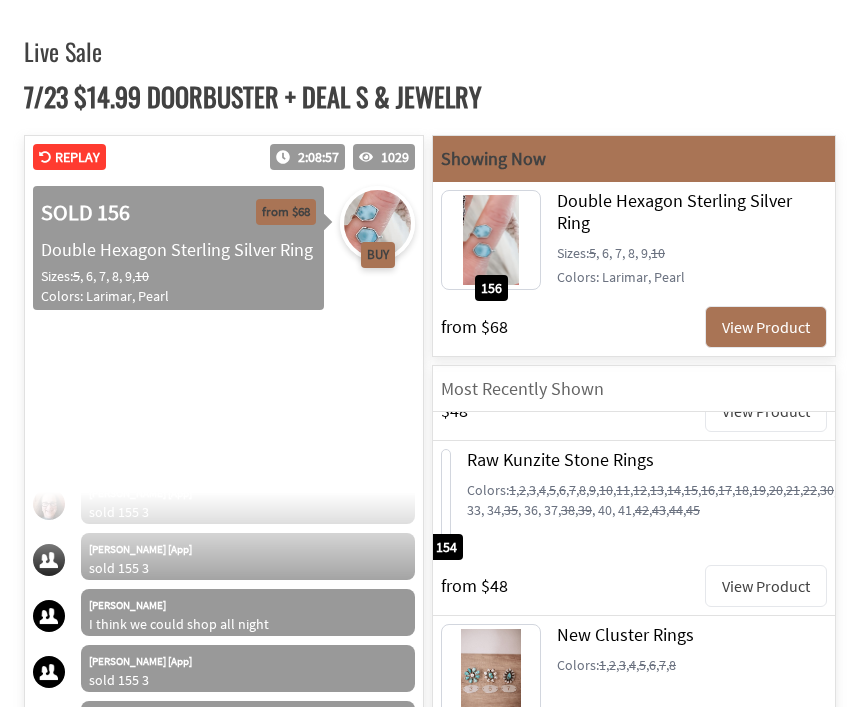 scroll, scrollTop: 10038, scrollLeft: 0, axis: vertical 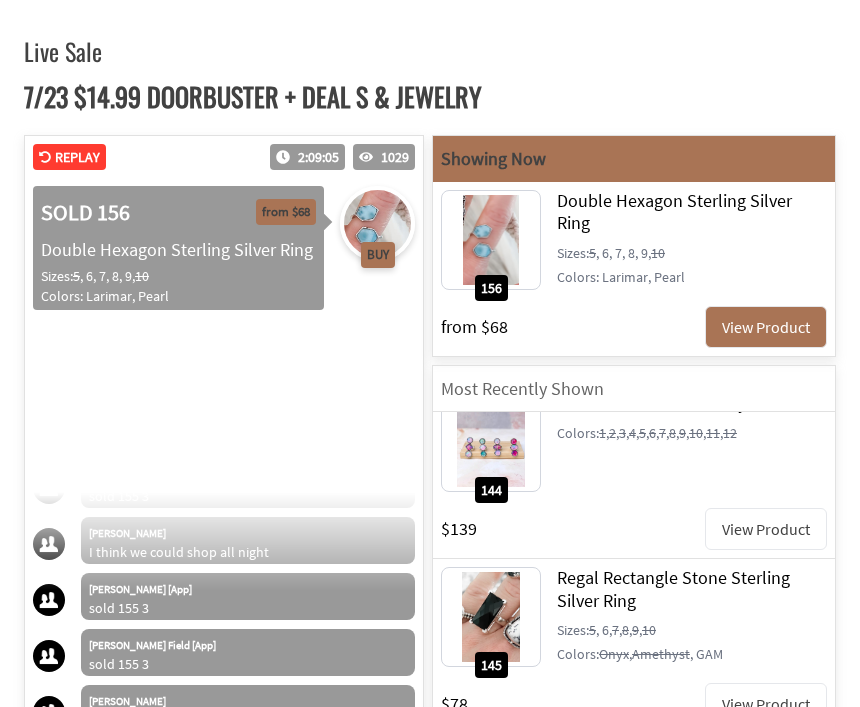 click on "View Product" at bounding box center (766, 704) 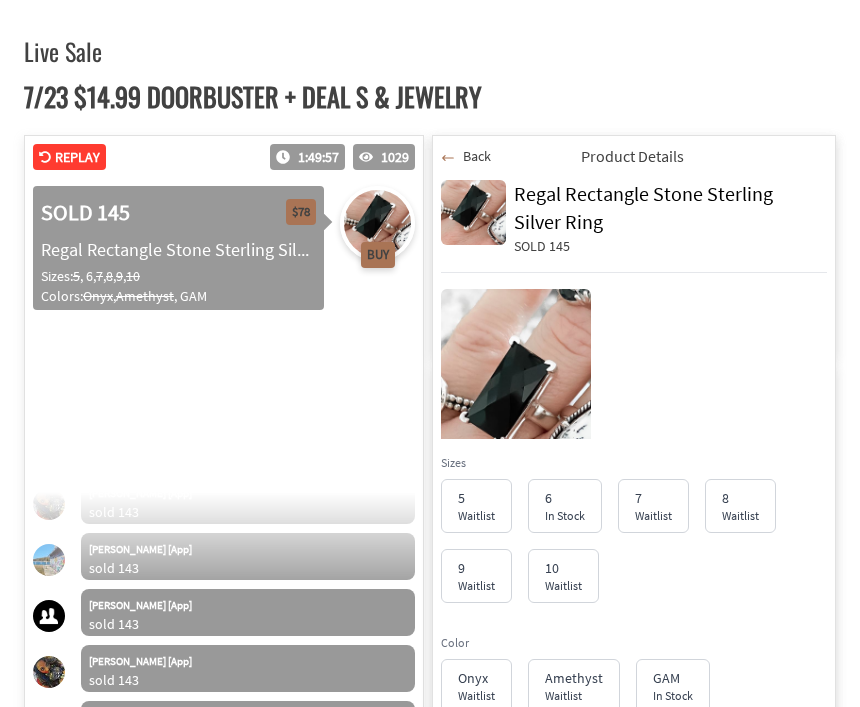 scroll, scrollTop: 64341, scrollLeft: 0, axis: vertical 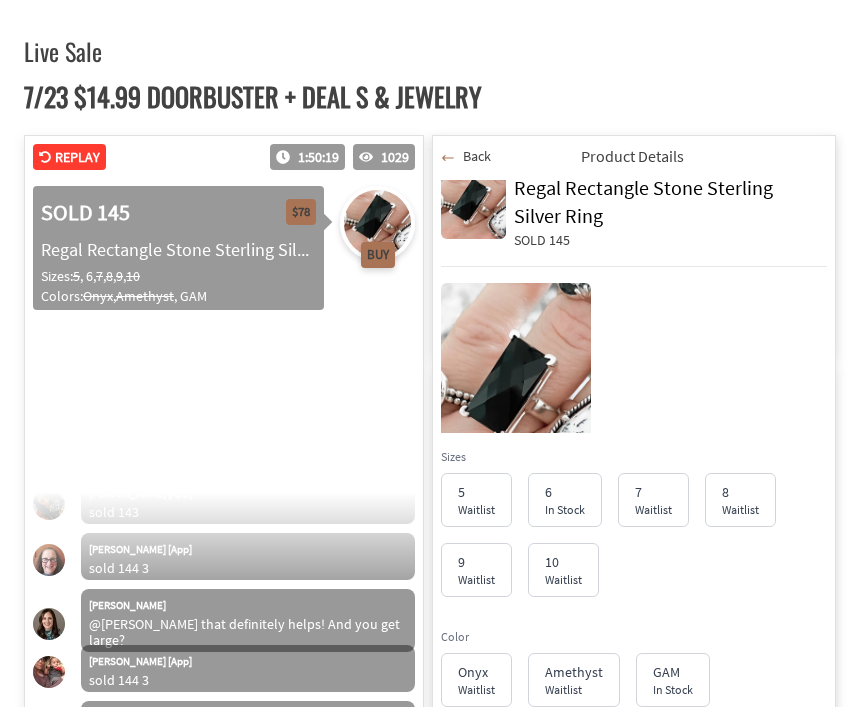 click on "Back" at bounding box center [477, 156] 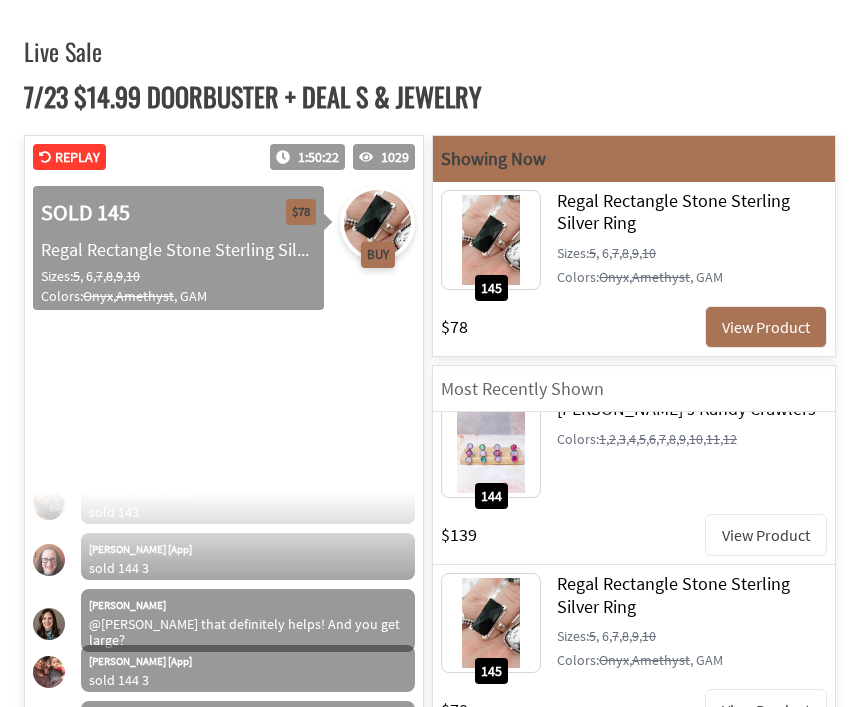 scroll, scrollTop: 8311, scrollLeft: 0, axis: vertical 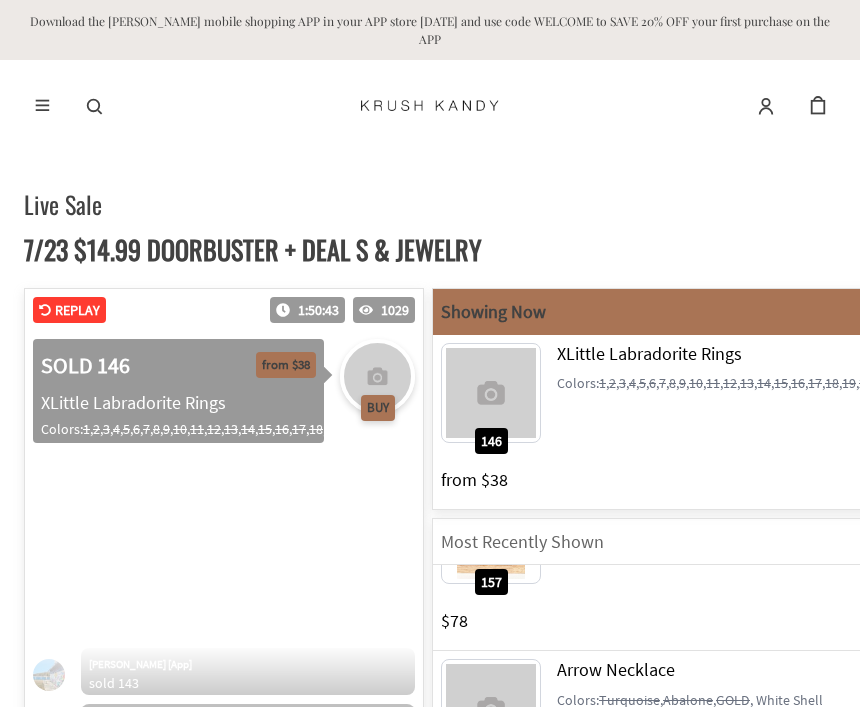 click on "Live Sale" at bounding box center [430, 208] 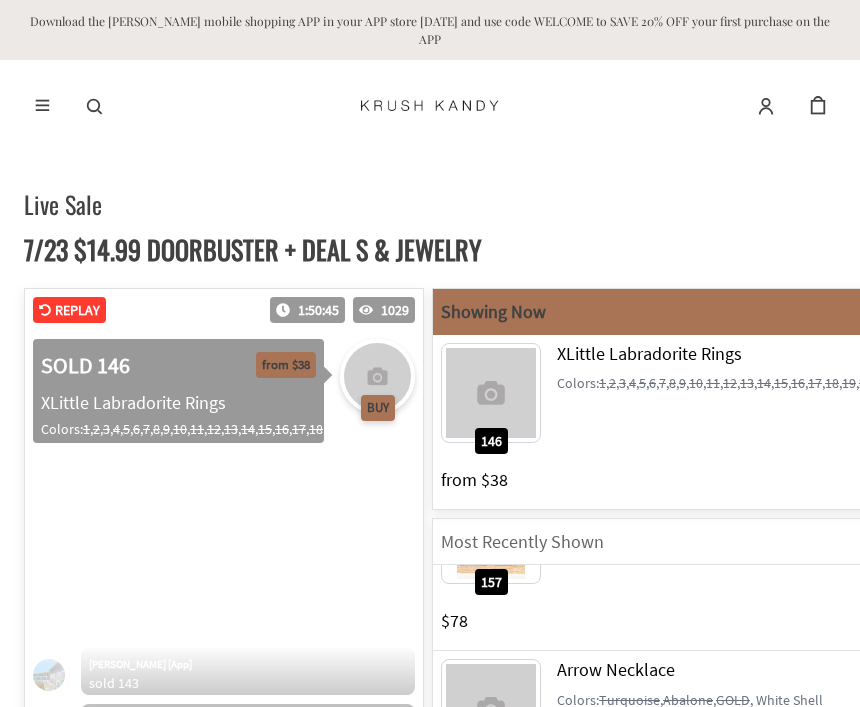 scroll, scrollTop: 10782, scrollLeft: 0, axis: vertical 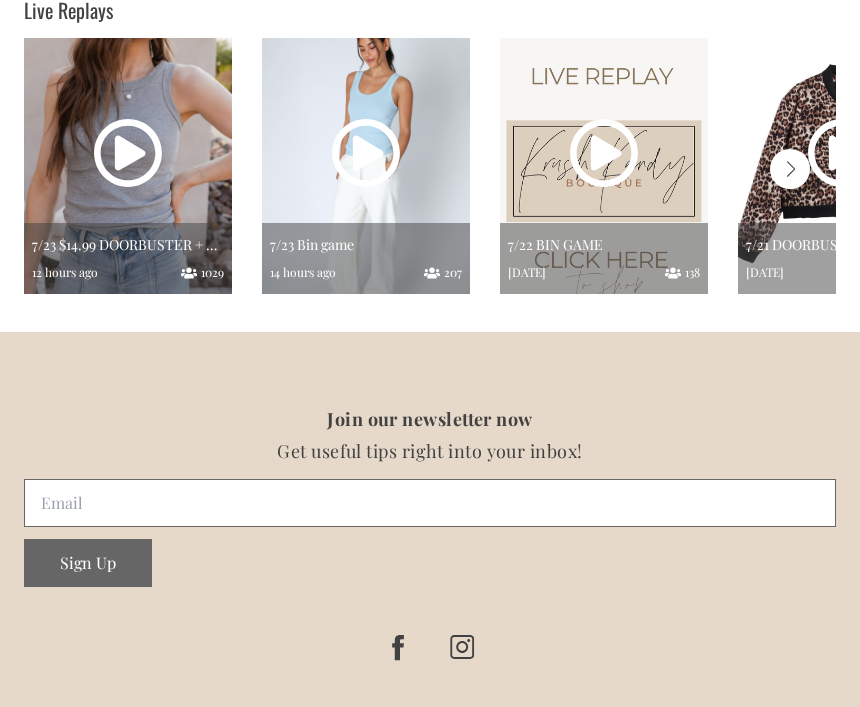 click 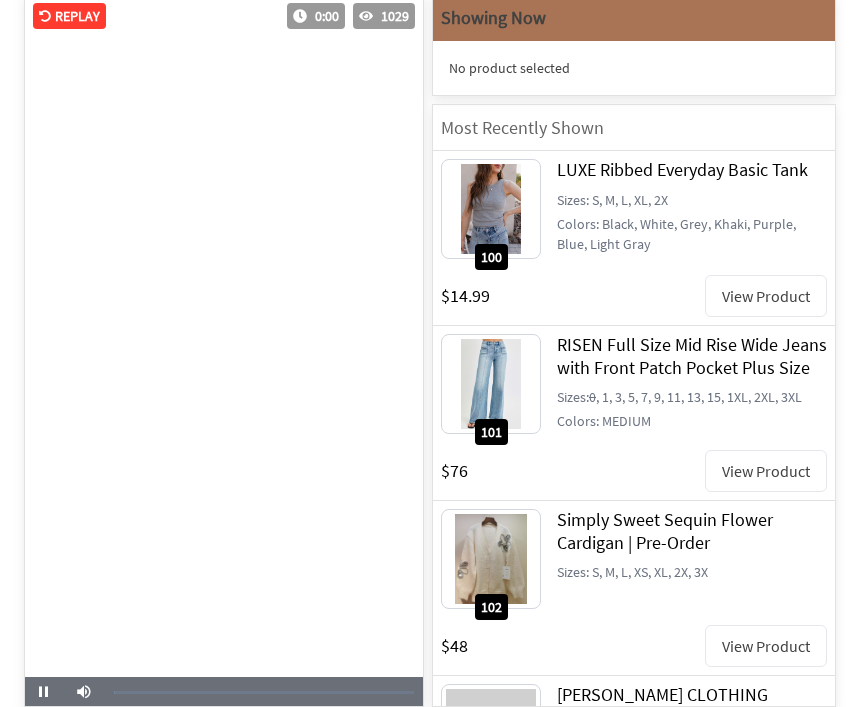 scroll, scrollTop: 280, scrollLeft: 0, axis: vertical 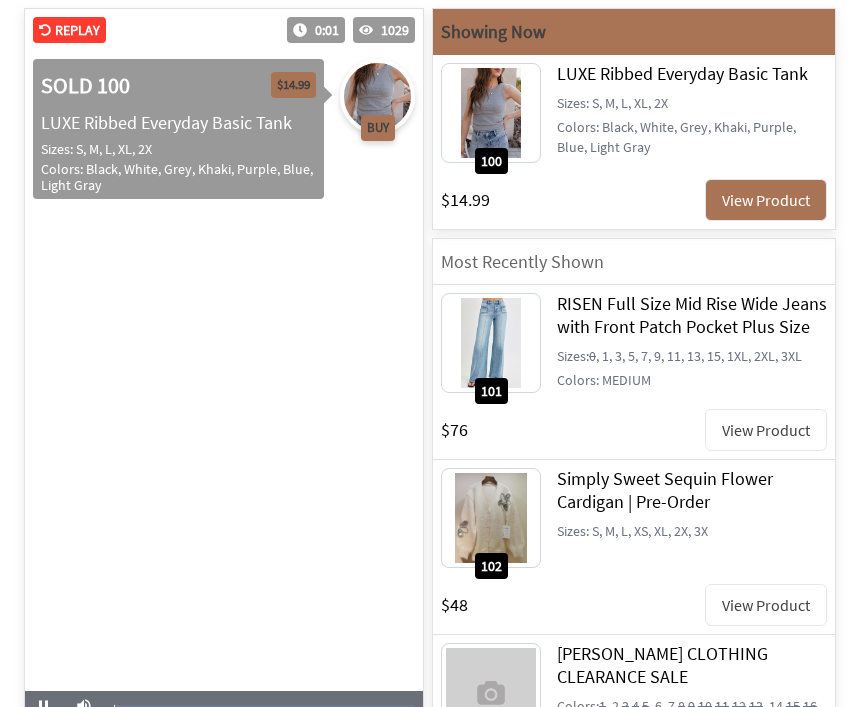 click on "View Product" at bounding box center (766, 605) 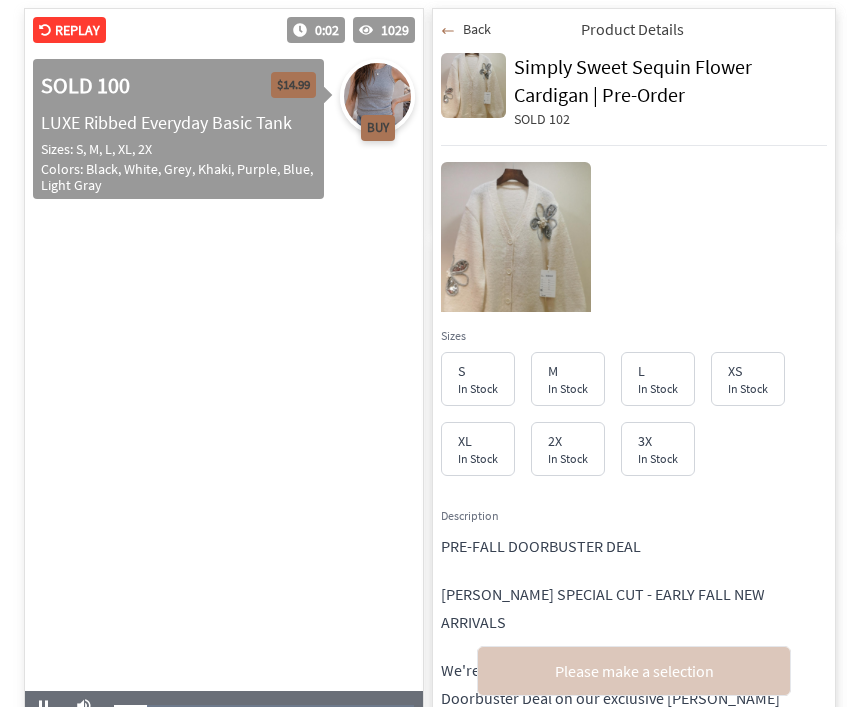 scroll, scrollTop: 10843, scrollLeft: 0, axis: vertical 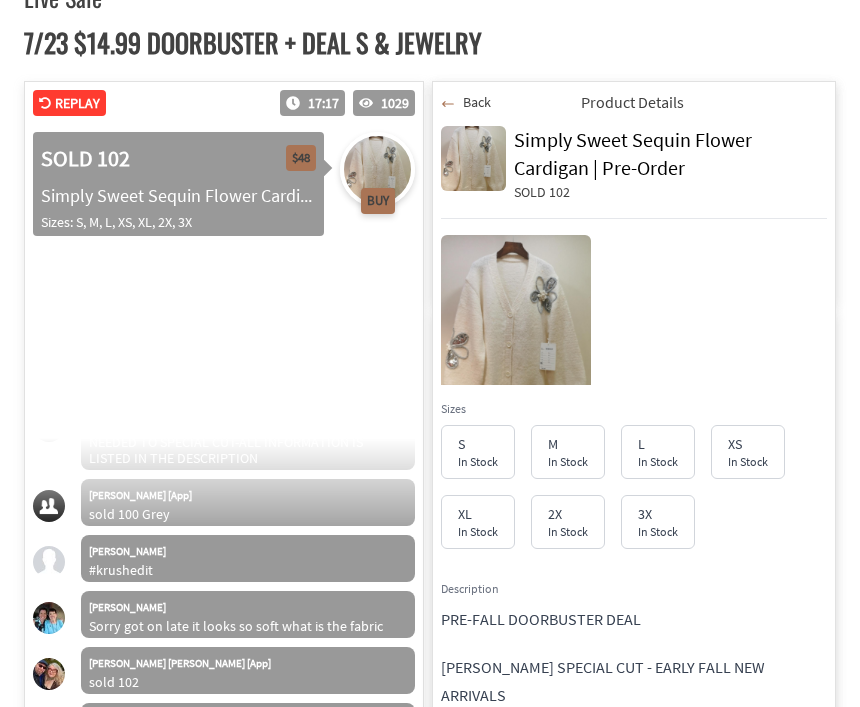 click on "2X" at bounding box center [568, 514] 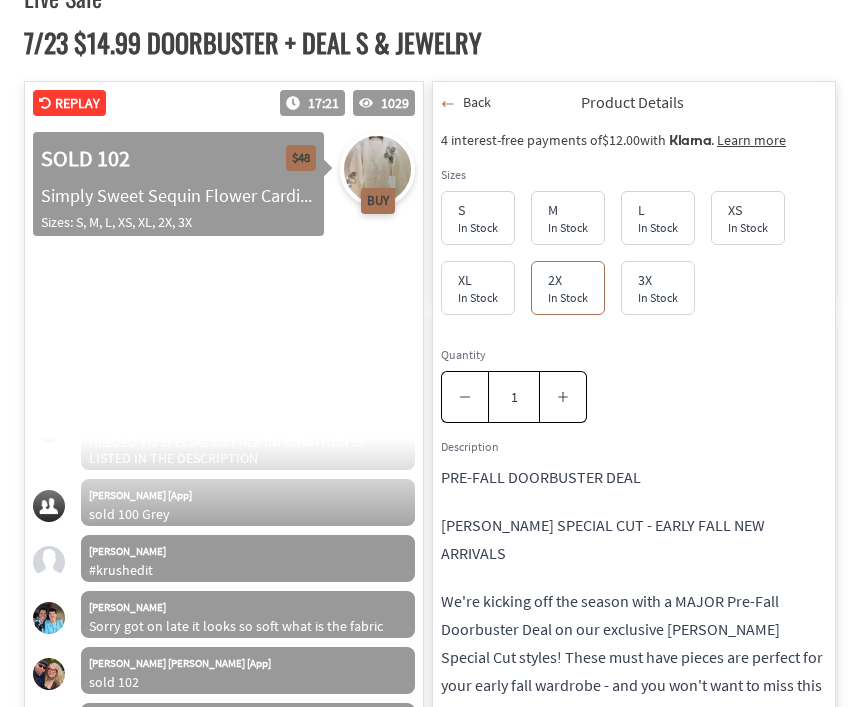 click on "We're kicking off the season with a MAJOR Pre-Fall Doorbuster Deal on our exclusive [PERSON_NAME] Special Cut styles! These must have pieces are perfect for your early fall wardrobe - and you won't want to miss this drop." at bounding box center [634, 657] 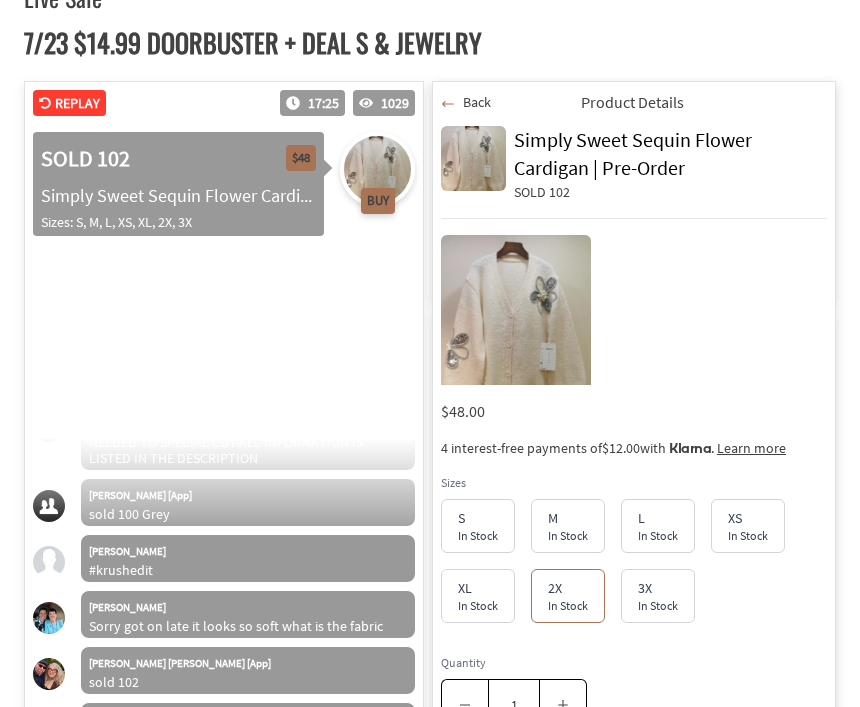 scroll, scrollTop: 0, scrollLeft: 0, axis: both 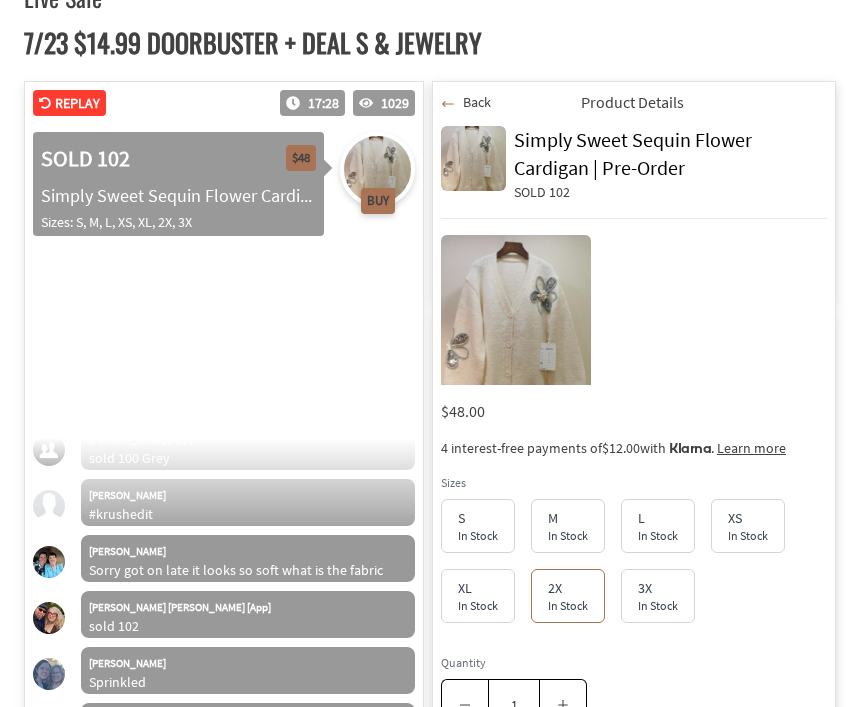 click on "Back" at bounding box center [466, 102] 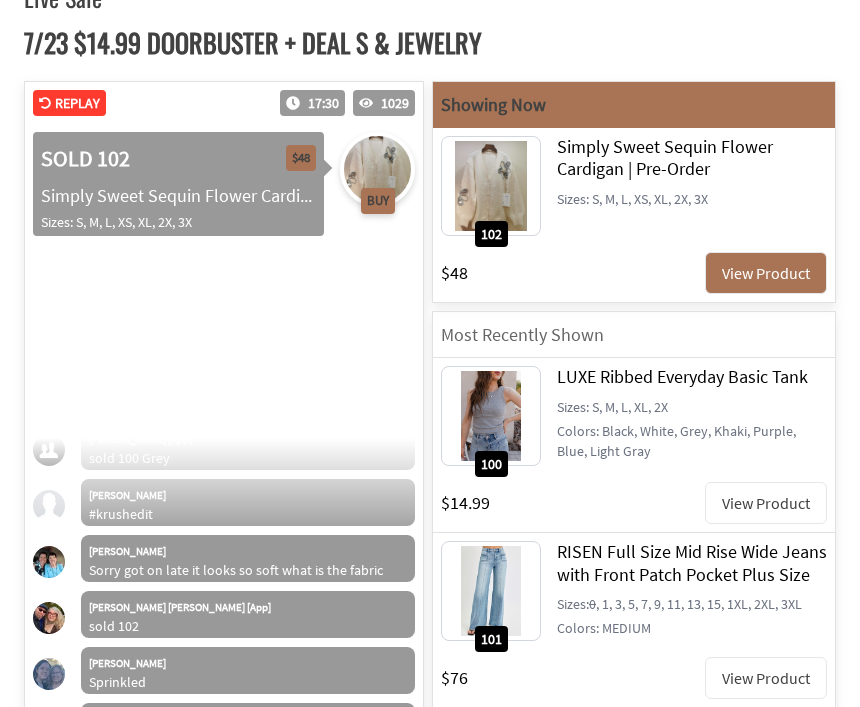 click on "View Product" at bounding box center (766, 503) 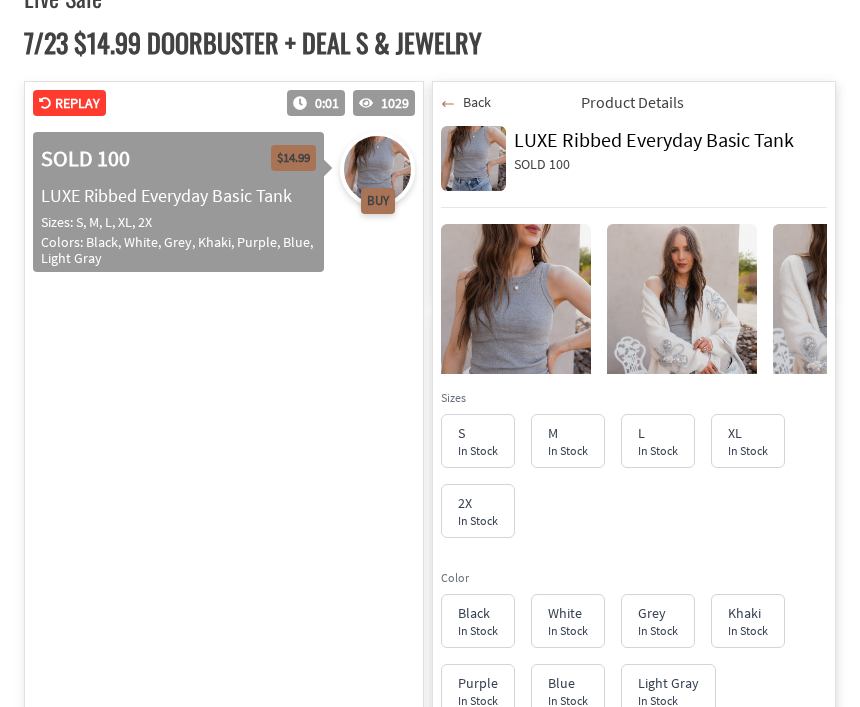 scroll, scrollTop: 0, scrollLeft: 0, axis: both 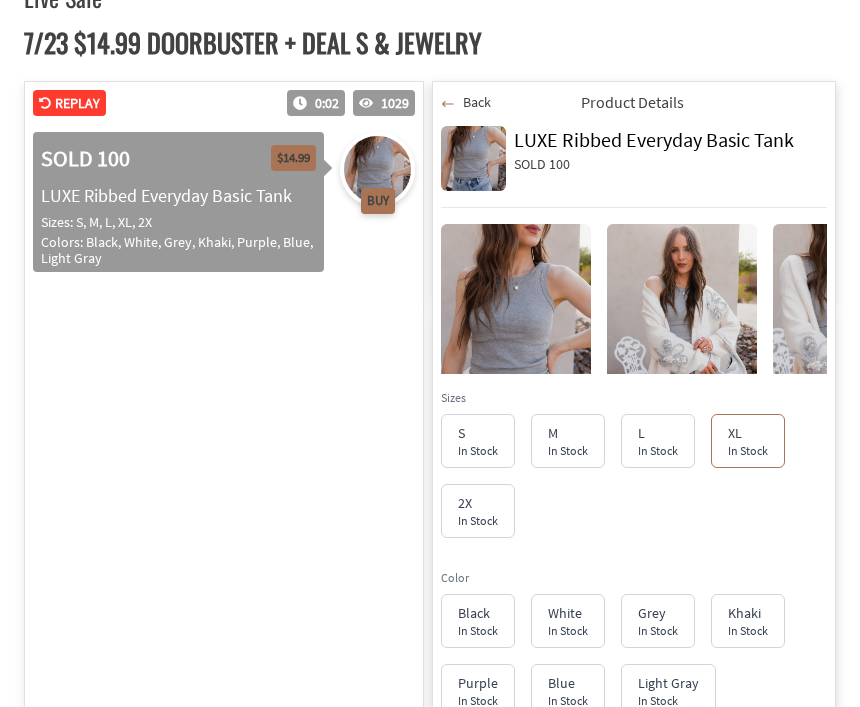 click on "In Stock" at bounding box center (478, 520) 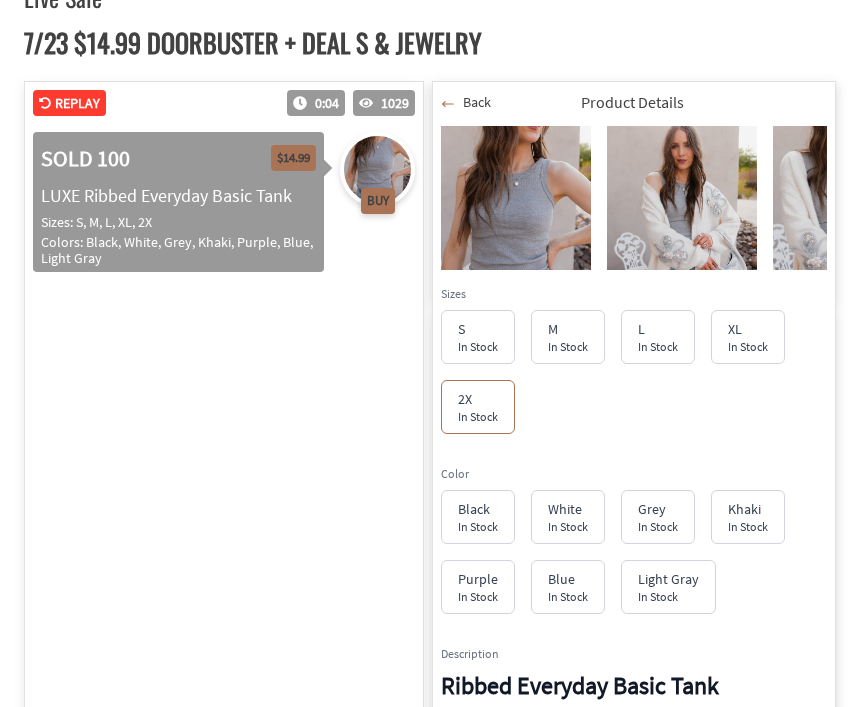 scroll, scrollTop: 107, scrollLeft: 0, axis: vertical 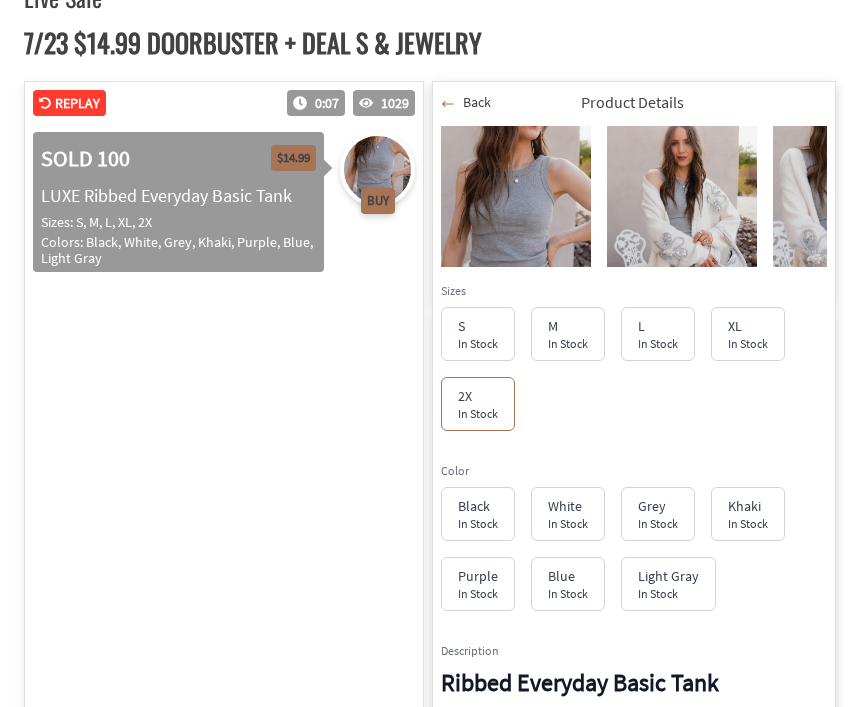 click on "Grey" at bounding box center [658, 506] 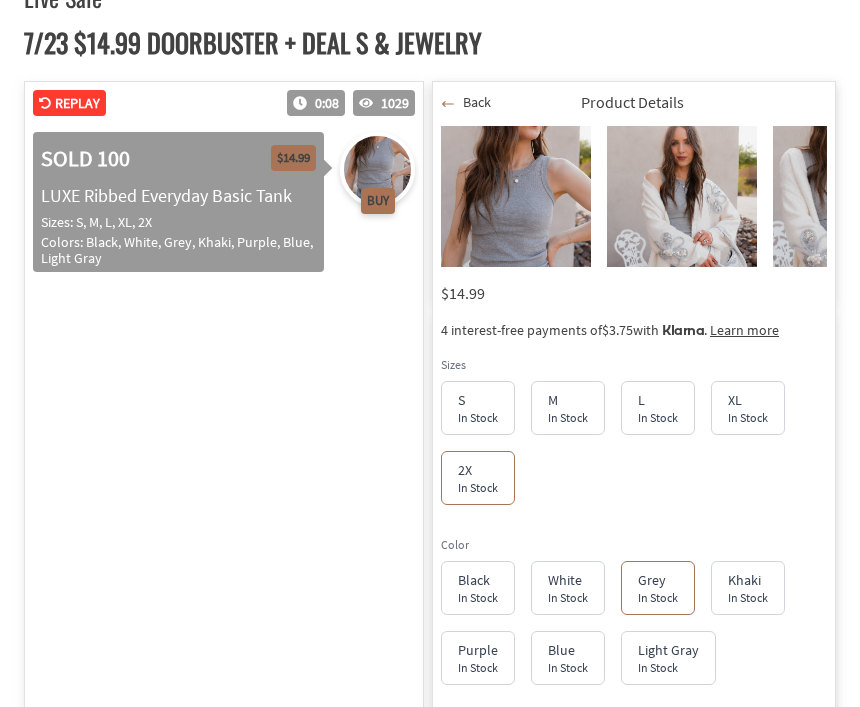 click on "Light Gray" at bounding box center [668, 650] 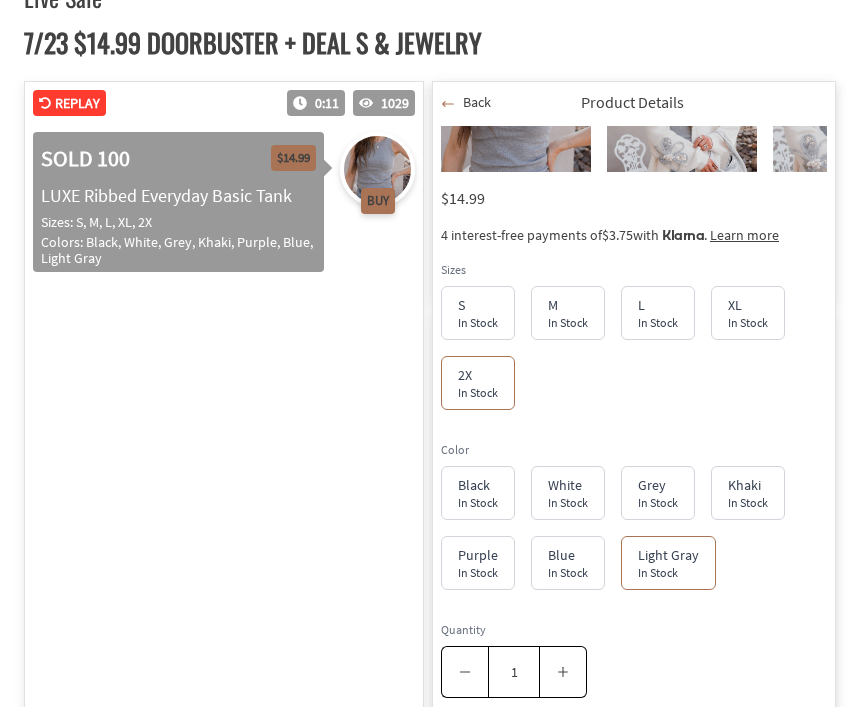 scroll, scrollTop: 203, scrollLeft: 0, axis: vertical 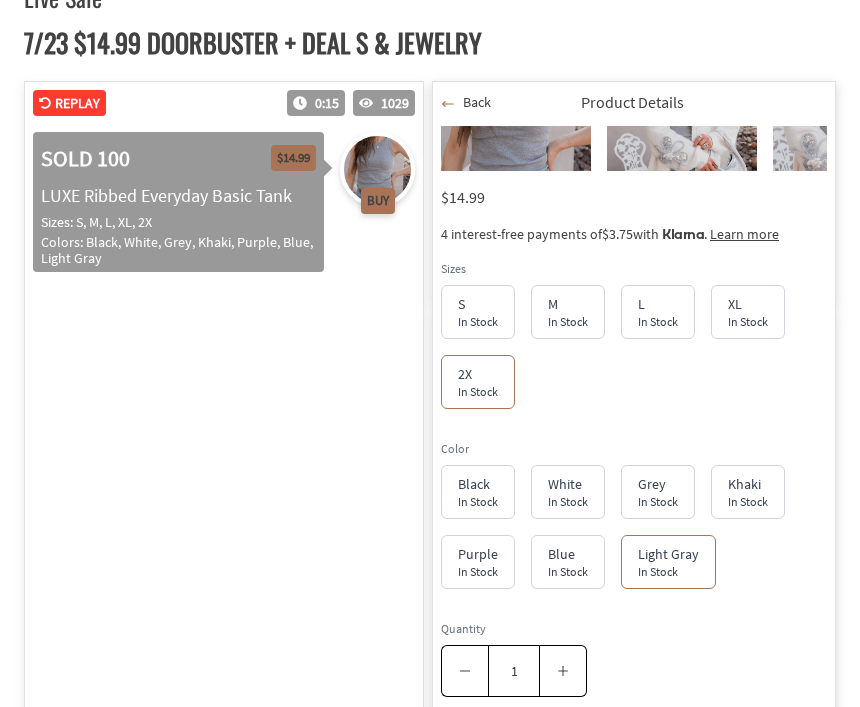 click on "Add to Cart" at bounding box center [634, 744] 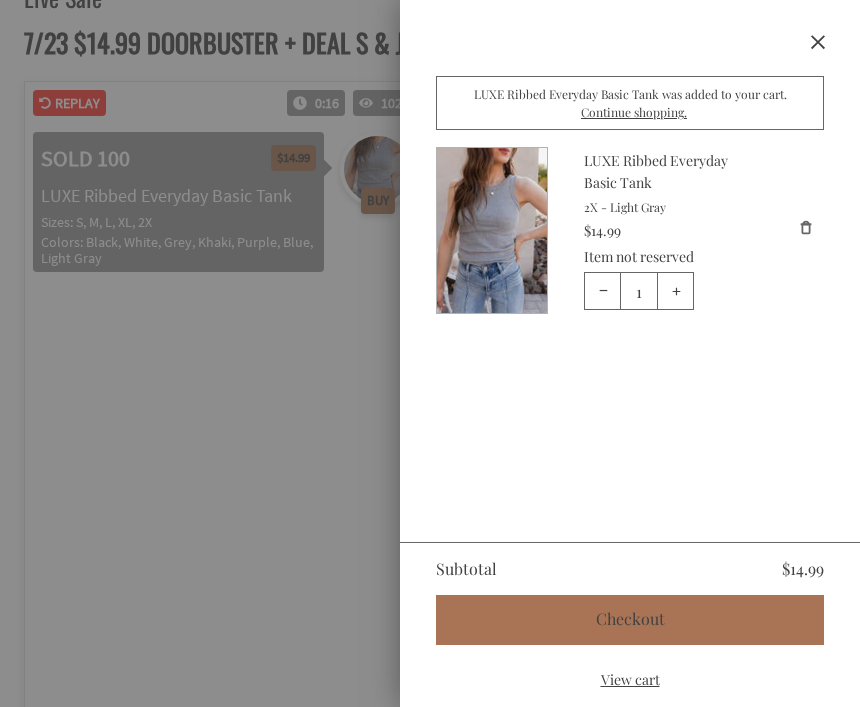 select on "148154" 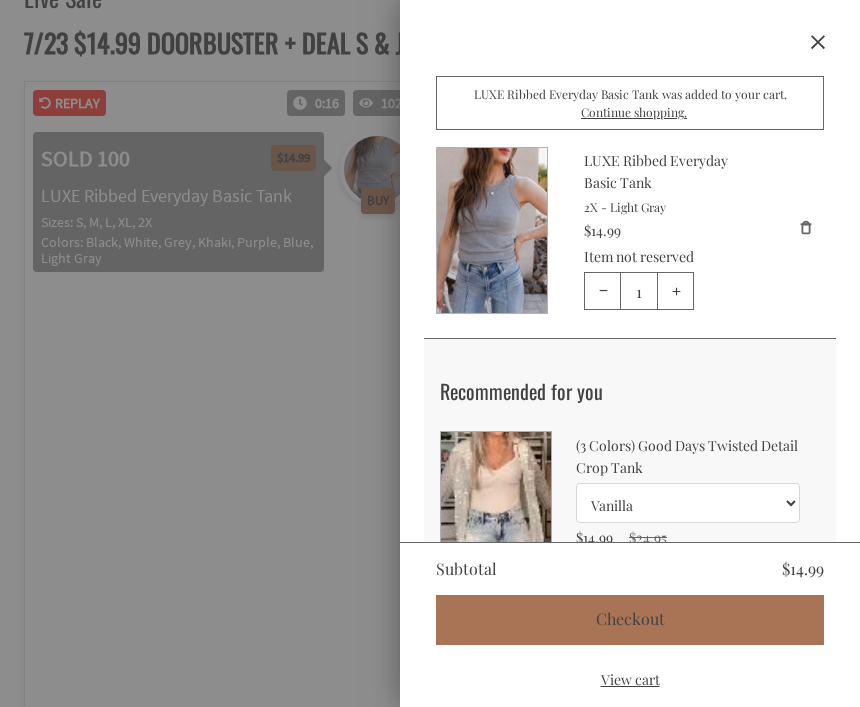 select on "148154" 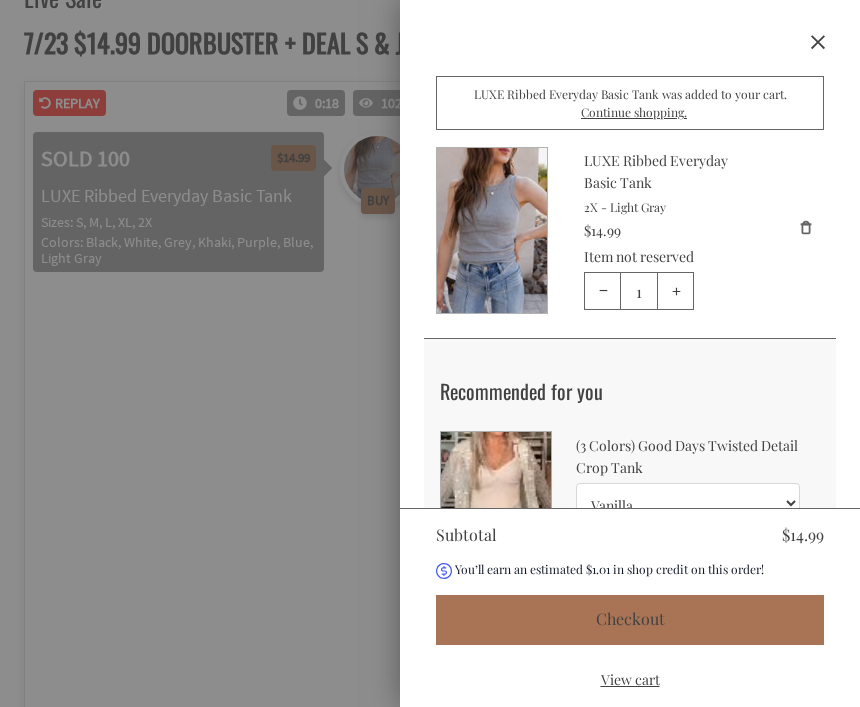 click at bounding box center [492, 230] 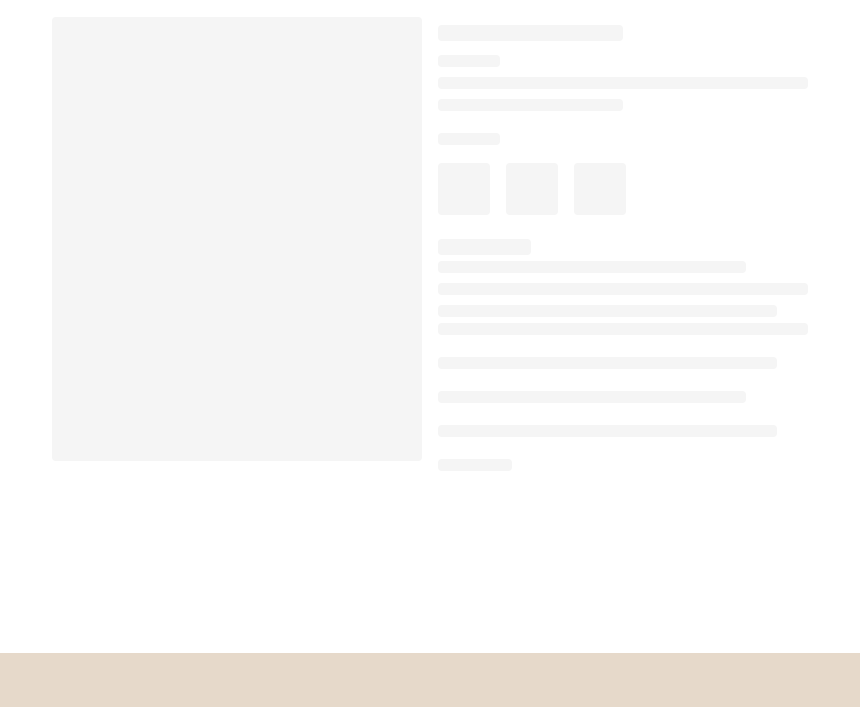 scroll, scrollTop: 0, scrollLeft: 0, axis: both 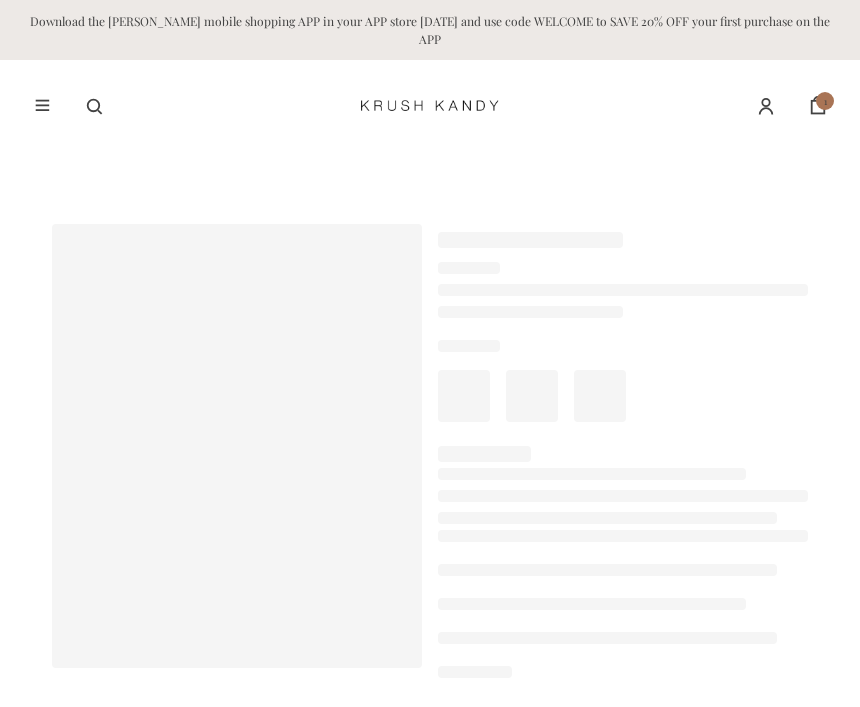 select on "148154" 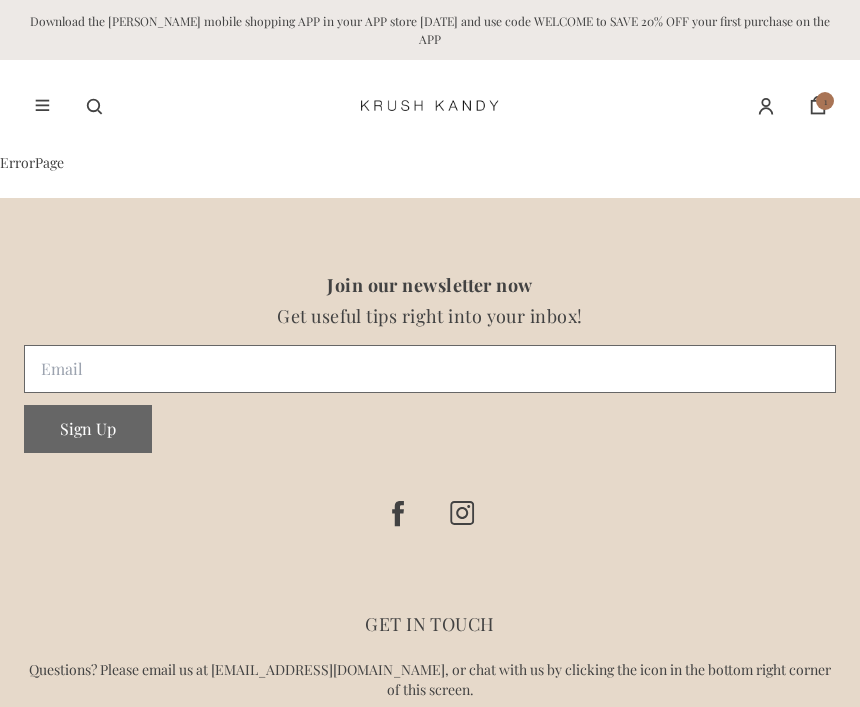 click on "Menu" 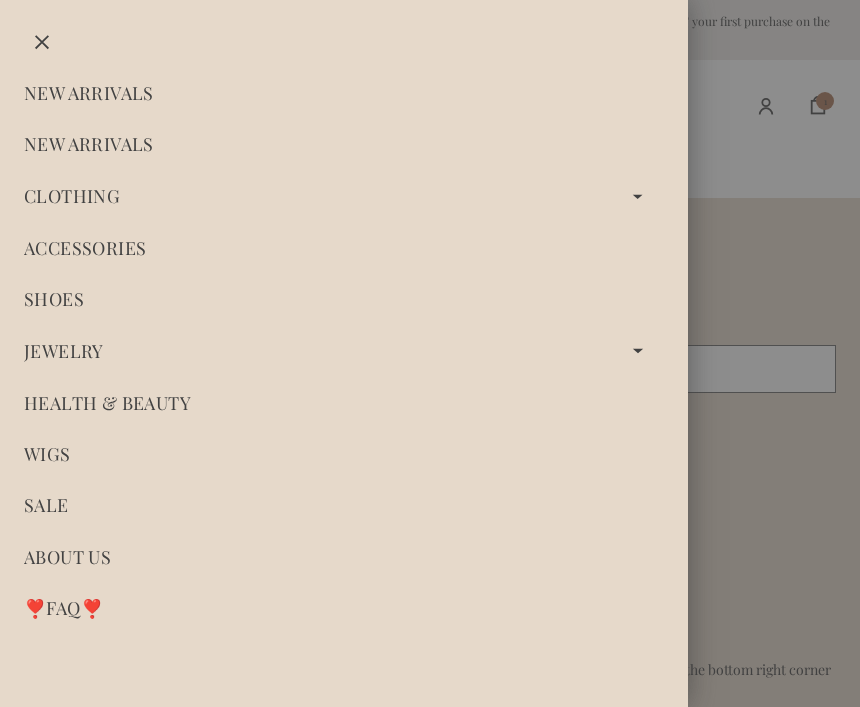 click on "Close" 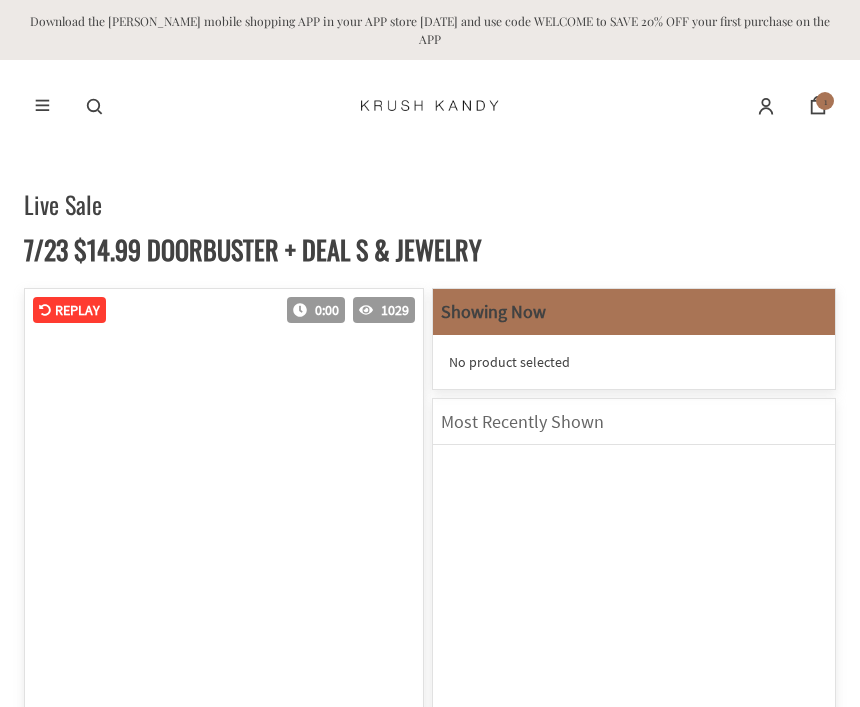 scroll, scrollTop: 196, scrollLeft: 0, axis: vertical 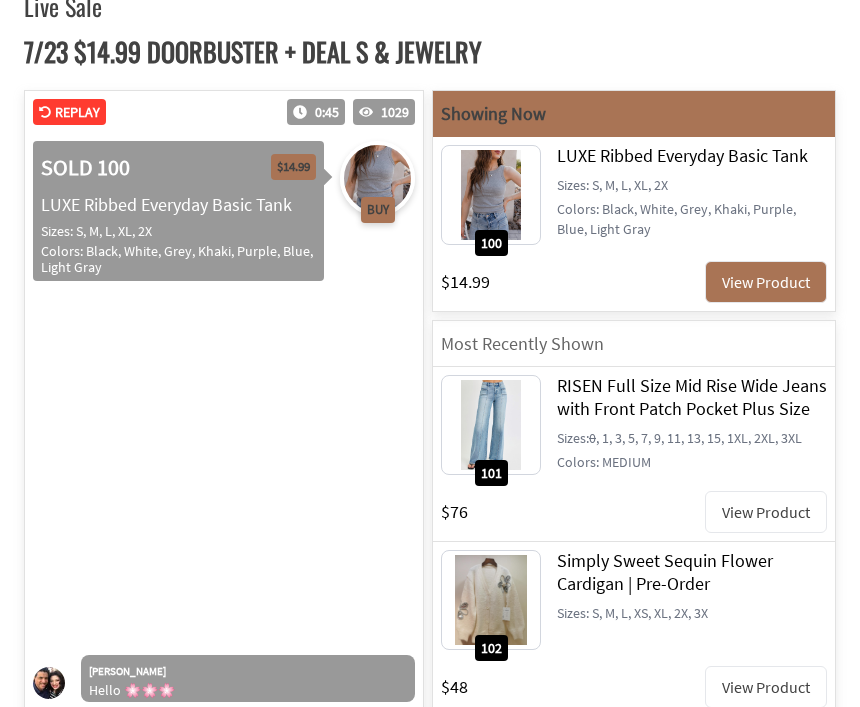 click at bounding box center (224, 446) 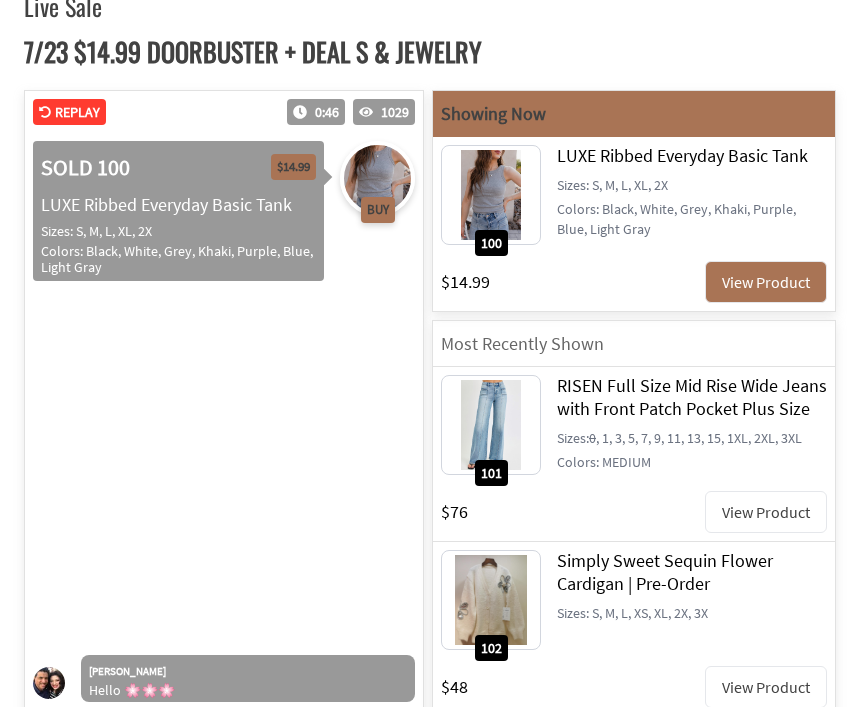 click on "Veronica  Cabrera Hello 🌸🌸🌸 Brigitte Dias Barnes Hello" at bounding box center (224, 611) 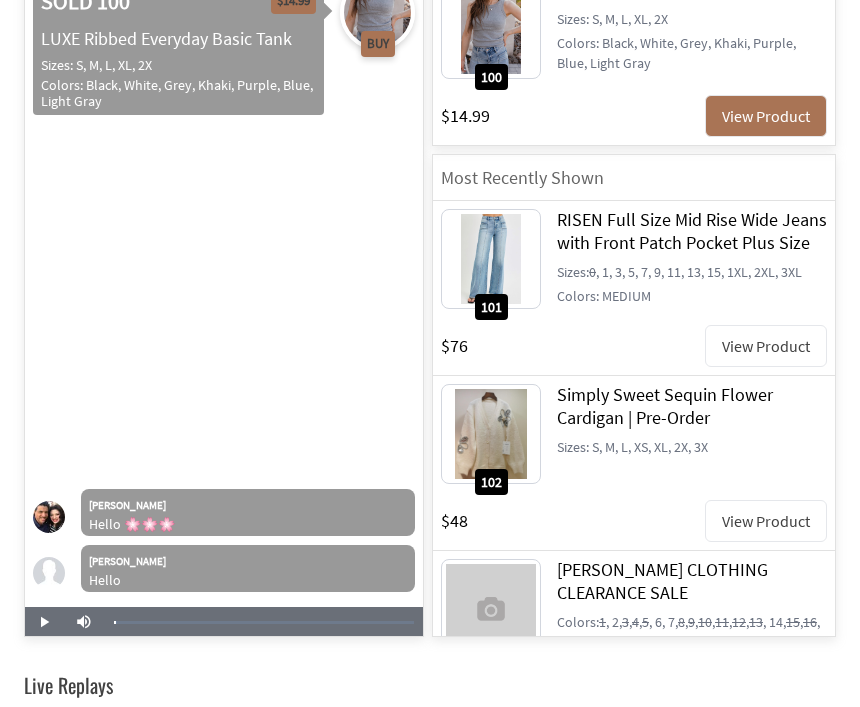 scroll, scrollTop: 364, scrollLeft: 0, axis: vertical 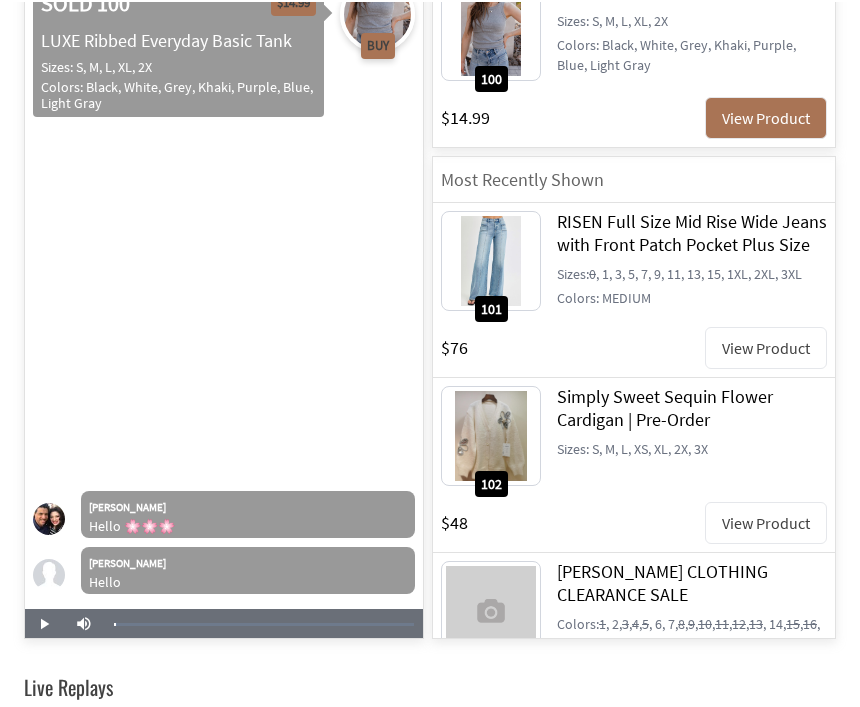 click on "Veronica  Cabrera Hello 🌸🌸🌸 Brigitte Dias Barnes Hello" at bounding box center (224, 445) 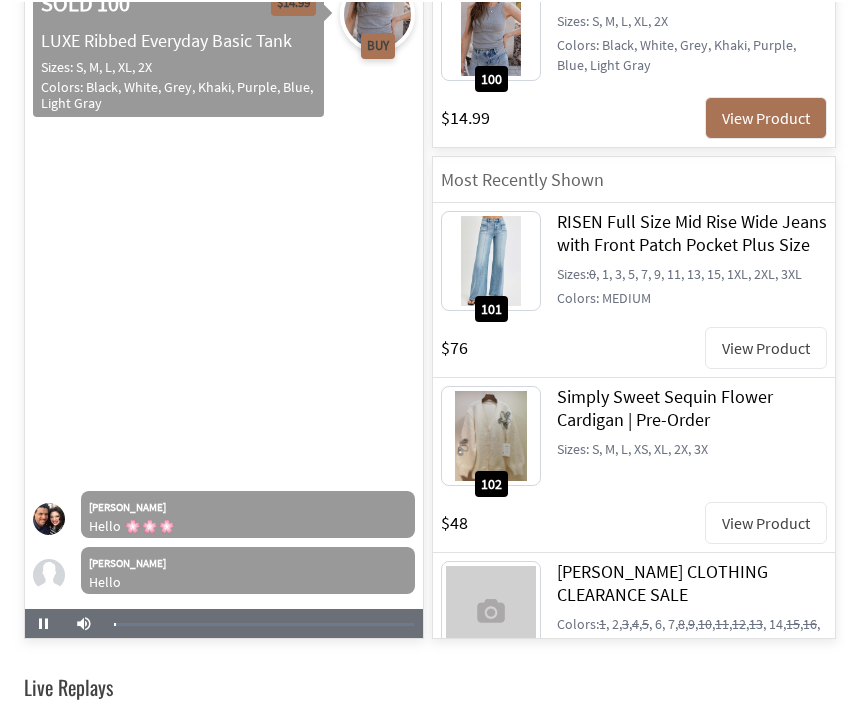 scroll, scrollTop: 362, scrollLeft: 0, axis: vertical 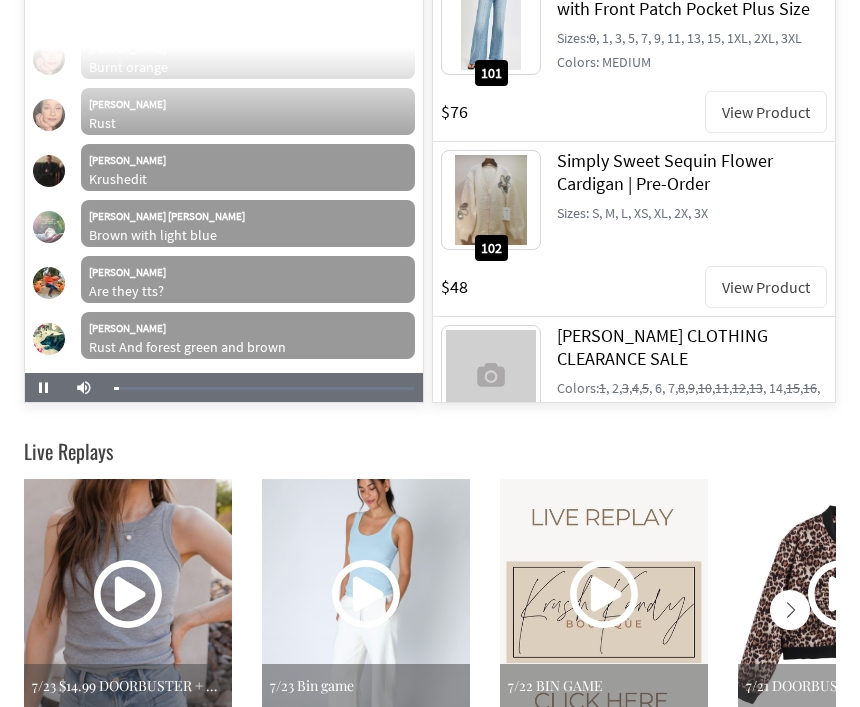 click 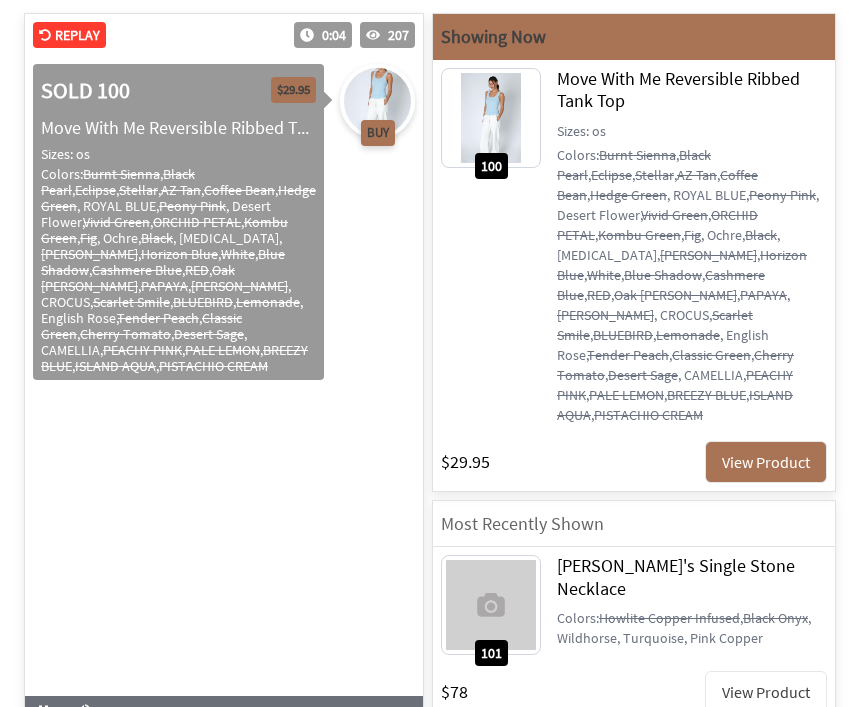 scroll, scrollTop: 275, scrollLeft: 0, axis: vertical 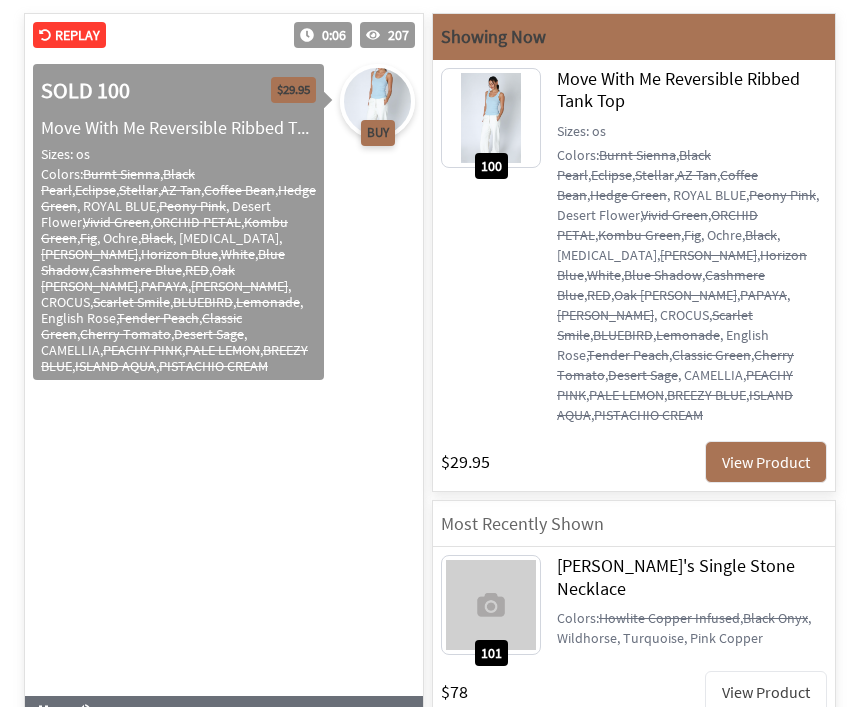 click on "View Product" at bounding box center (766, 462) 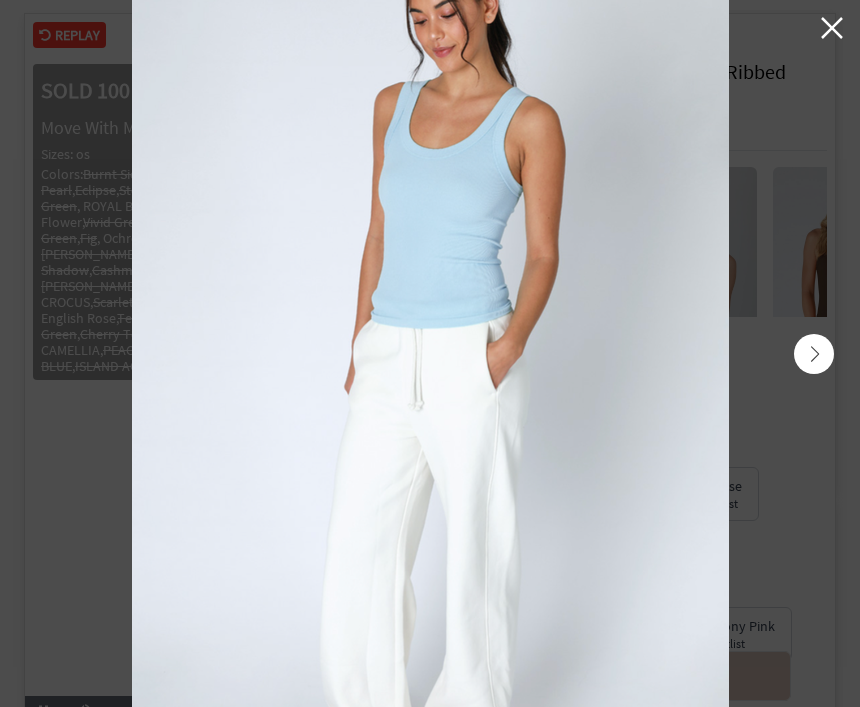 click at bounding box center [814, 354] 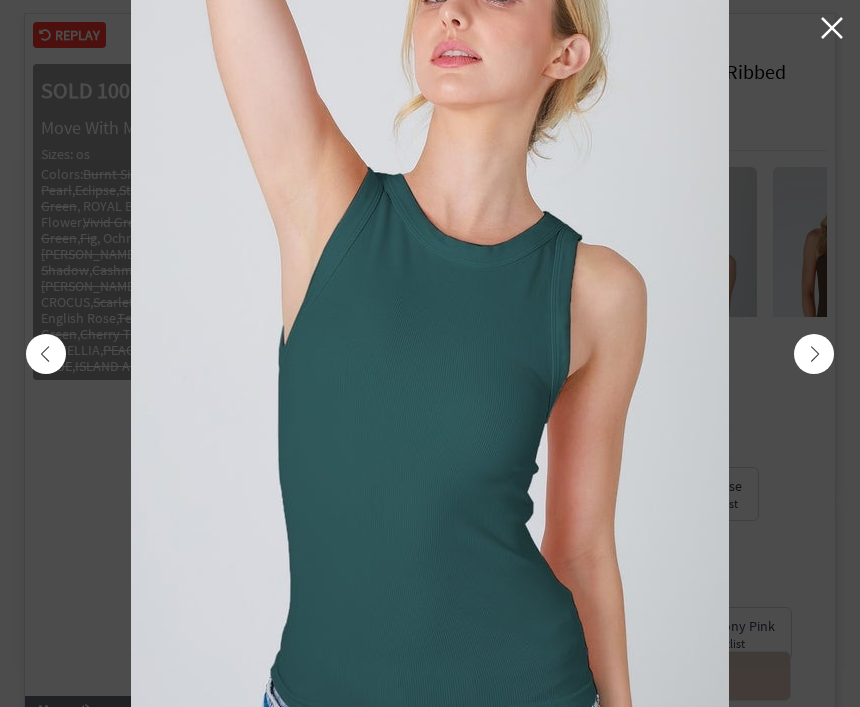 click at bounding box center (814, 354) 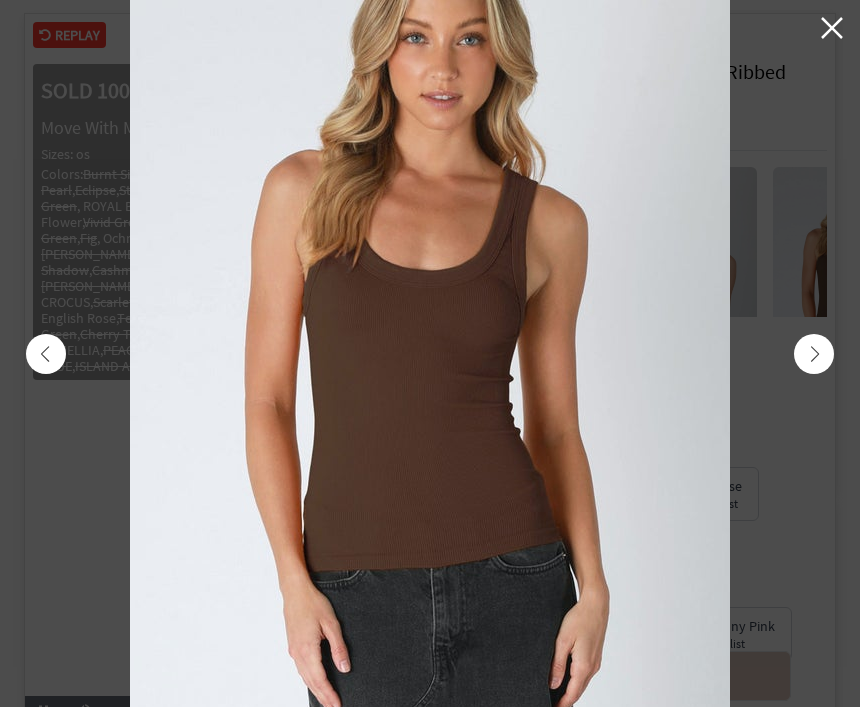 click at bounding box center [814, 354] 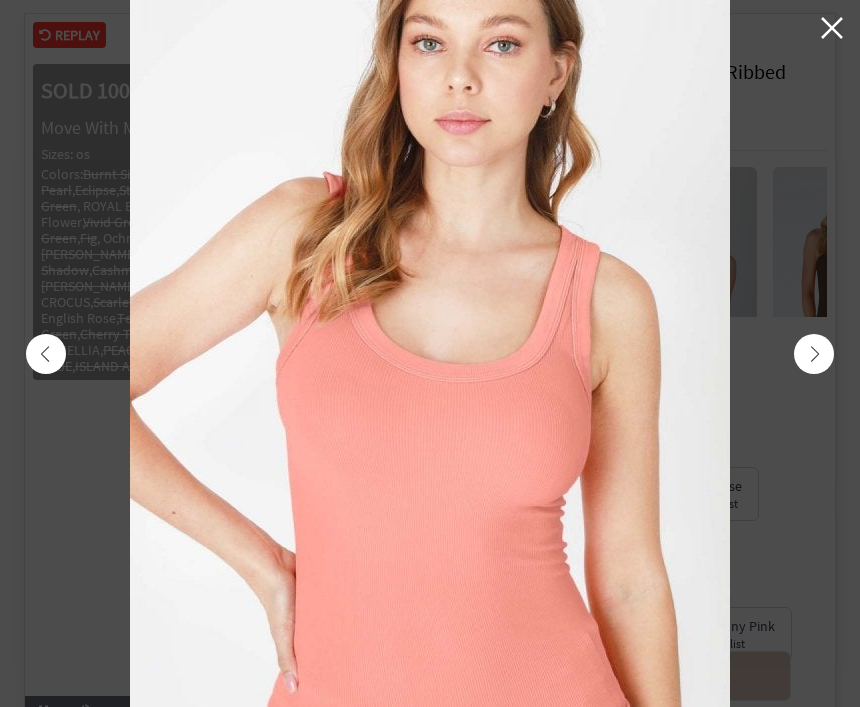 click at bounding box center [814, 354] 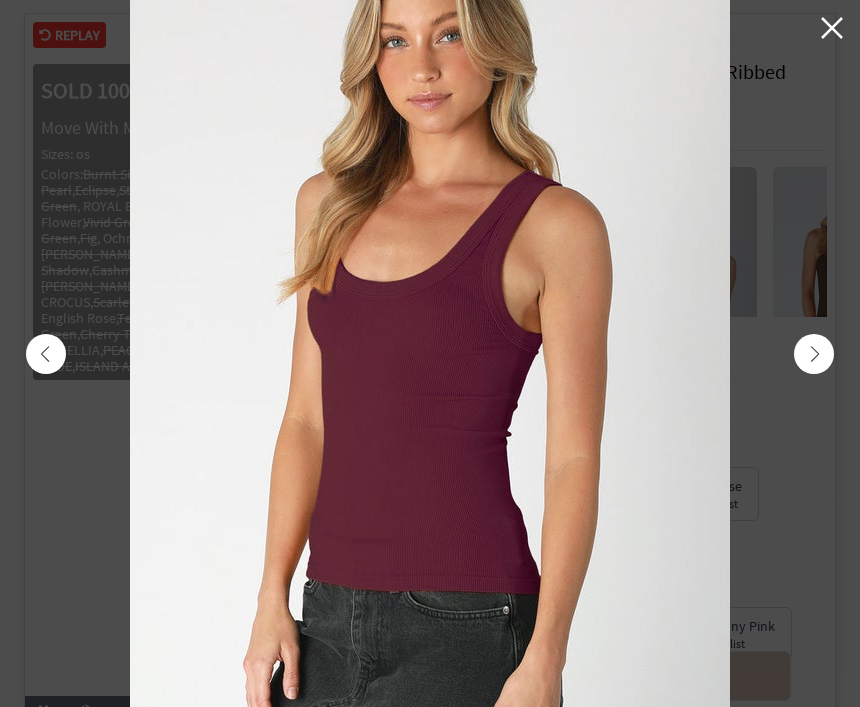 click 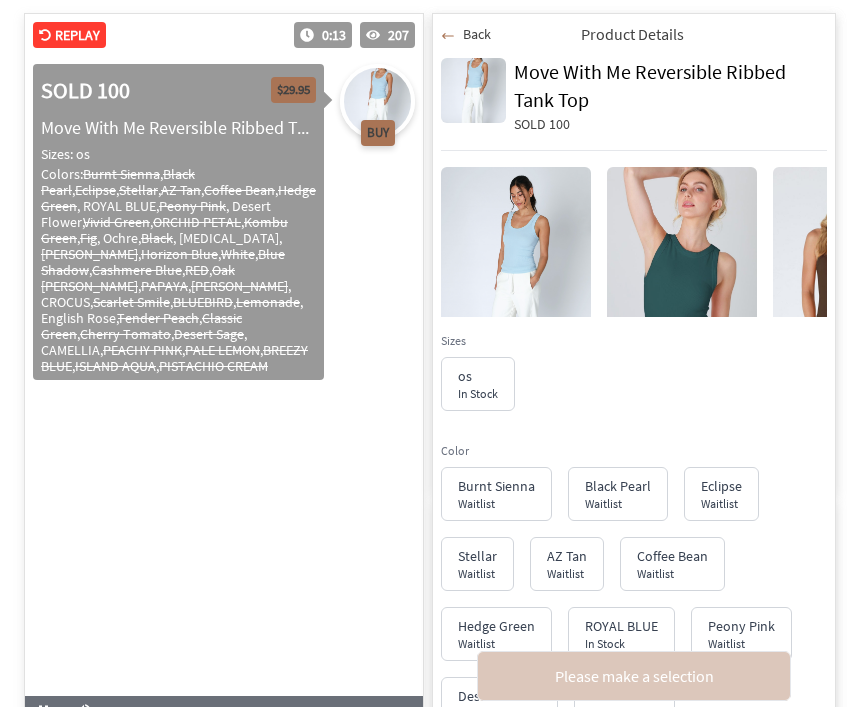 scroll, scrollTop: 665, scrollLeft: 0, axis: vertical 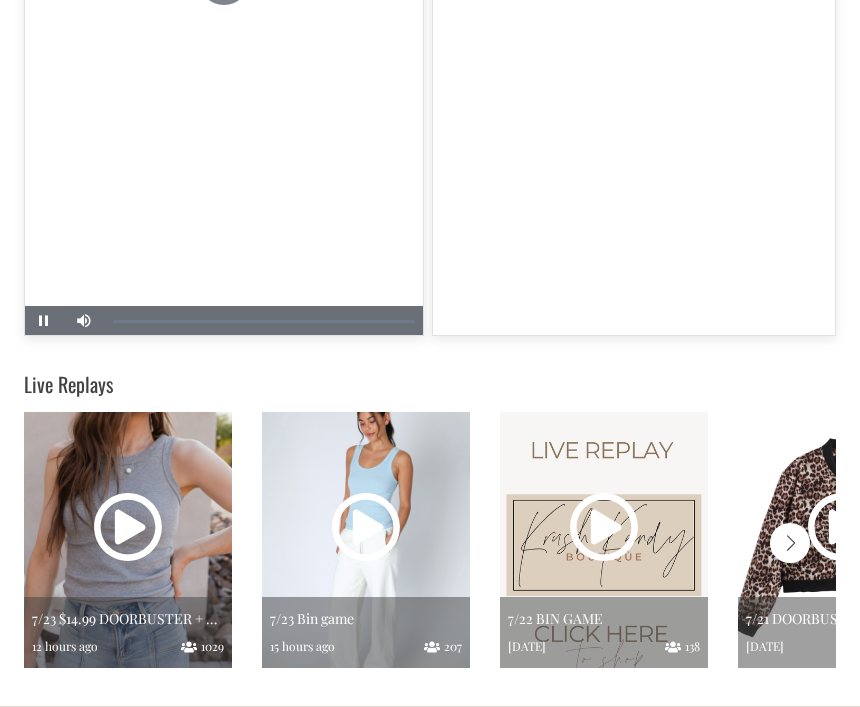 click at bounding box center (128, 540) 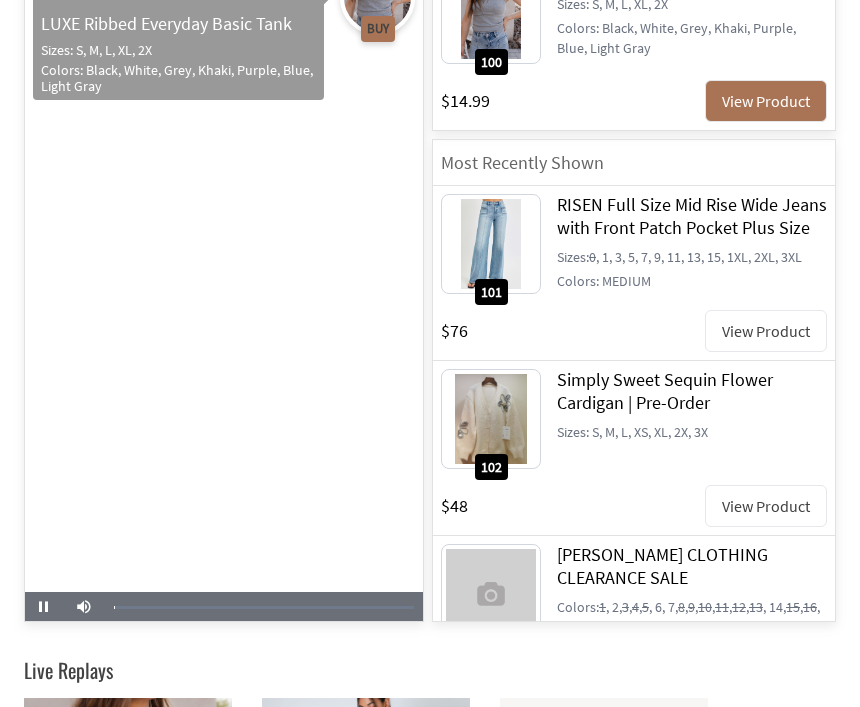 scroll, scrollTop: 379, scrollLeft: 0, axis: vertical 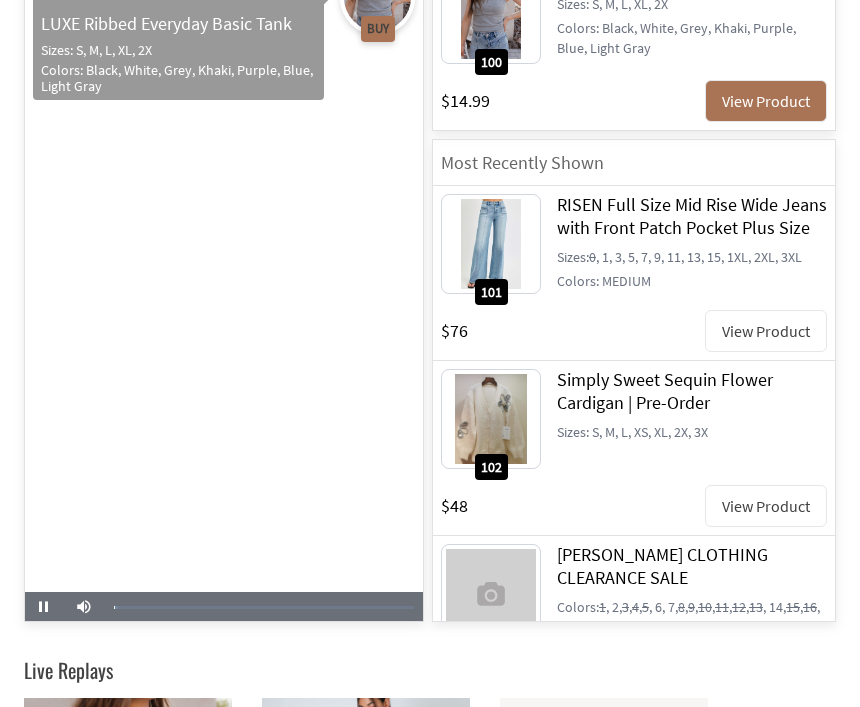 click at bounding box center (224, 430) 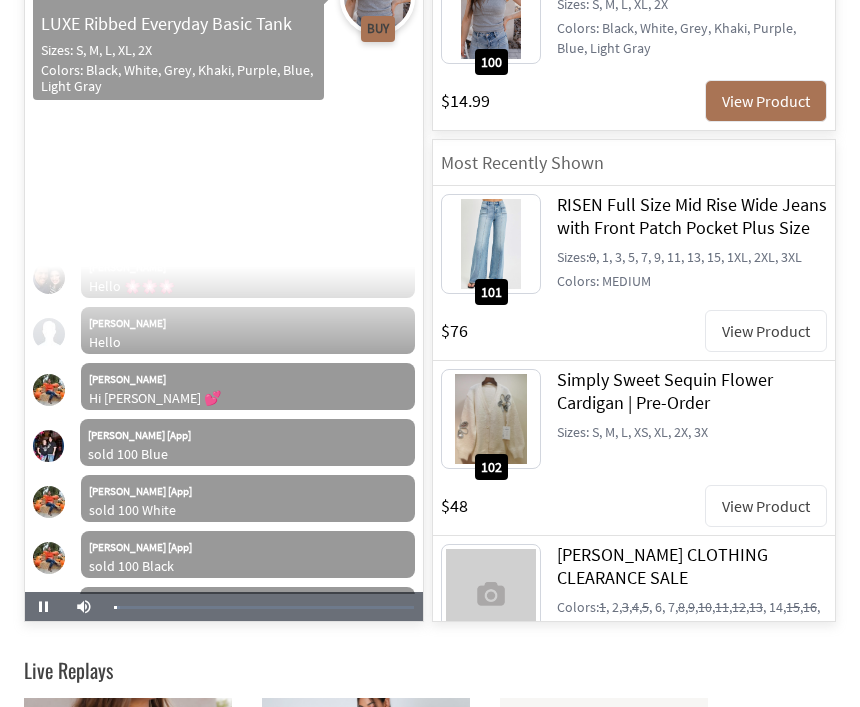 scroll, scrollTop: 71, scrollLeft: 0, axis: vertical 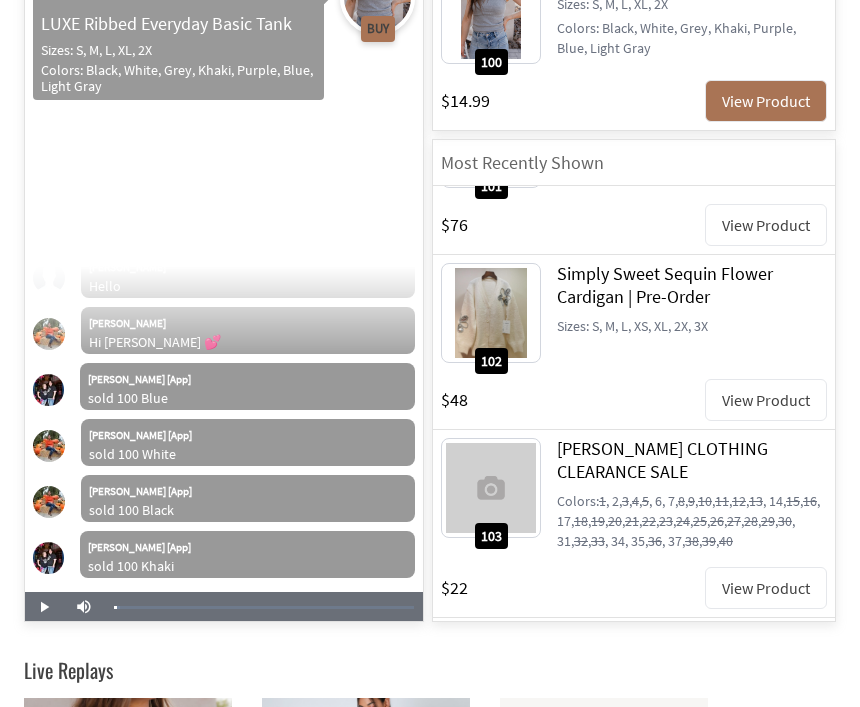 click at bounding box center [224, 265] 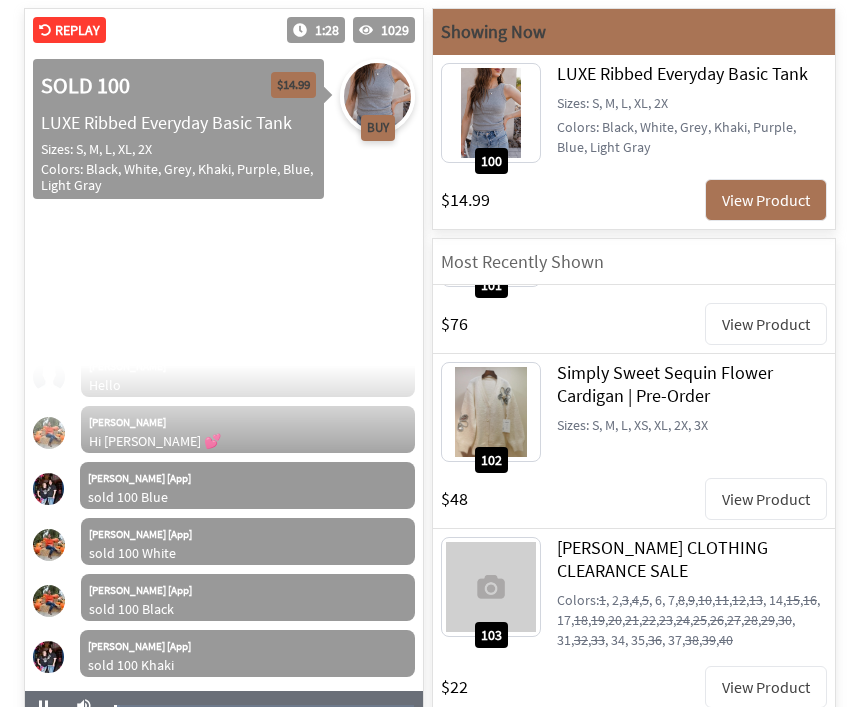 scroll, scrollTop: 279, scrollLeft: 0, axis: vertical 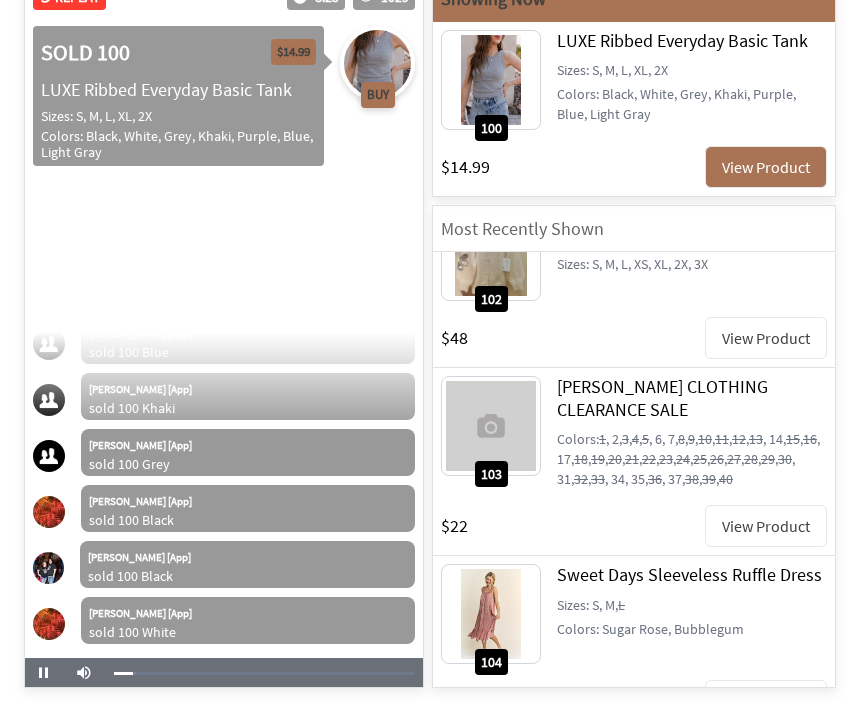 click on "View Product" at bounding box center [766, 167] 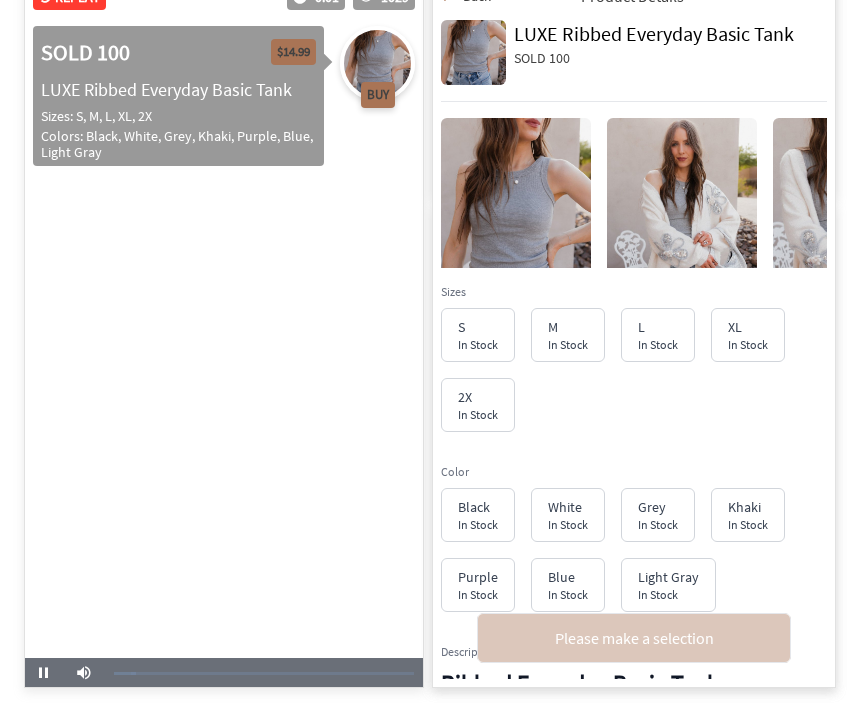 scroll, scrollTop: 0, scrollLeft: 0, axis: both 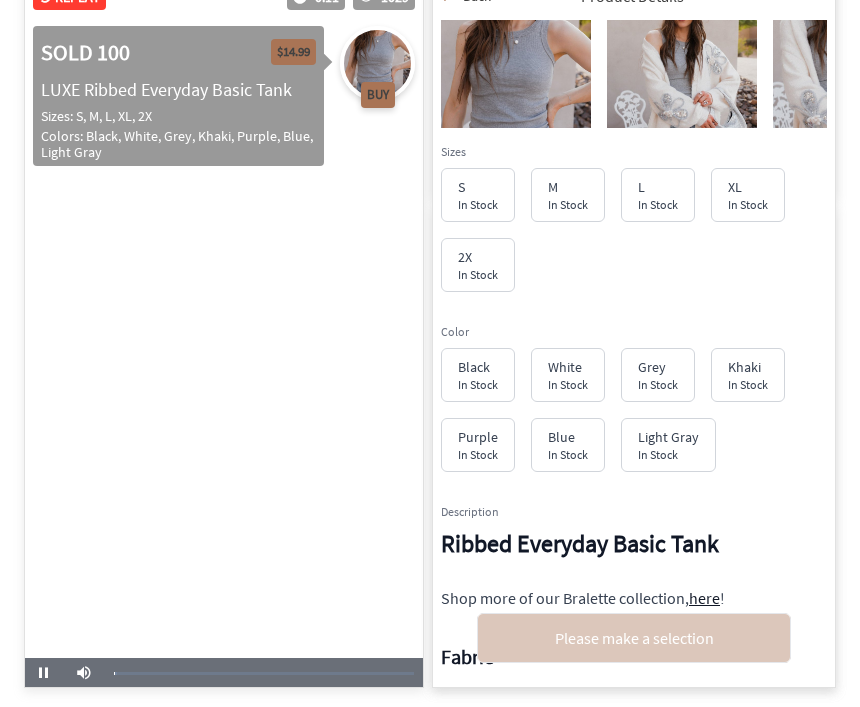 click on "2X" at bounding box center [478, 257] 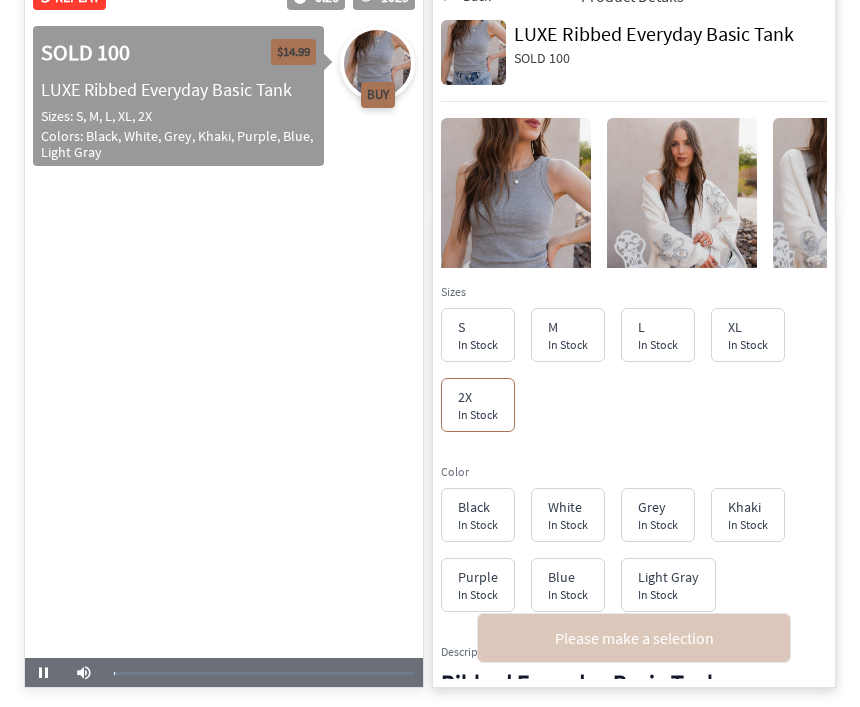 scroll, scrollTop: 0, scrollLeft: 0, axis: both 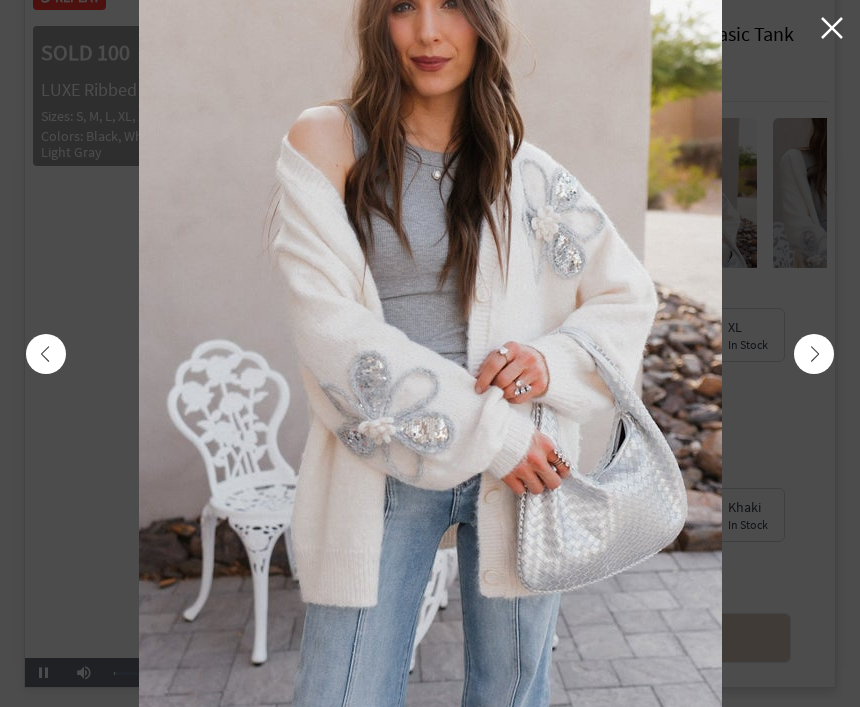 click at bounding box center (814, 354) 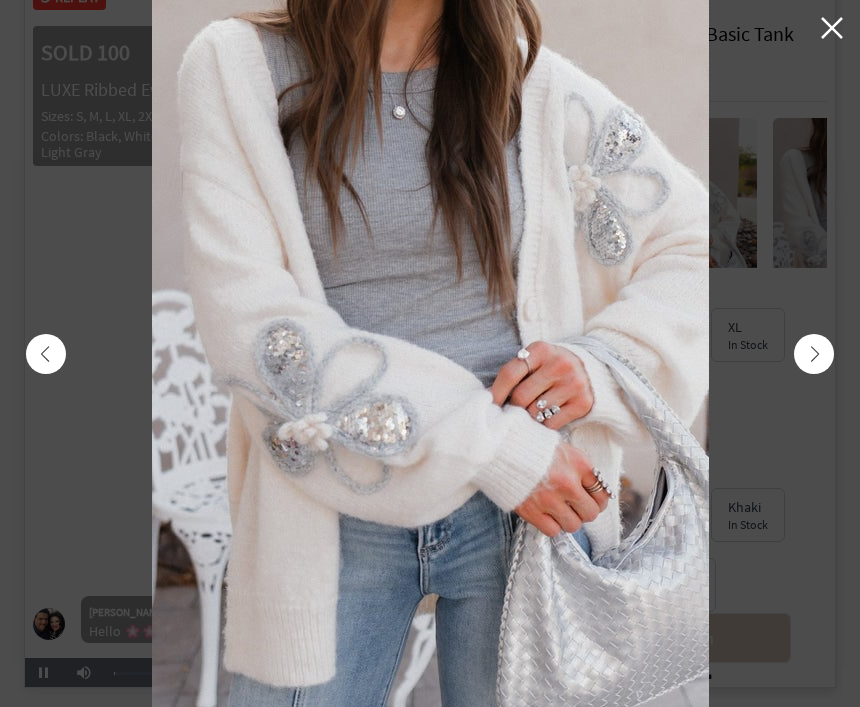 click at bounding box center (814, 354) 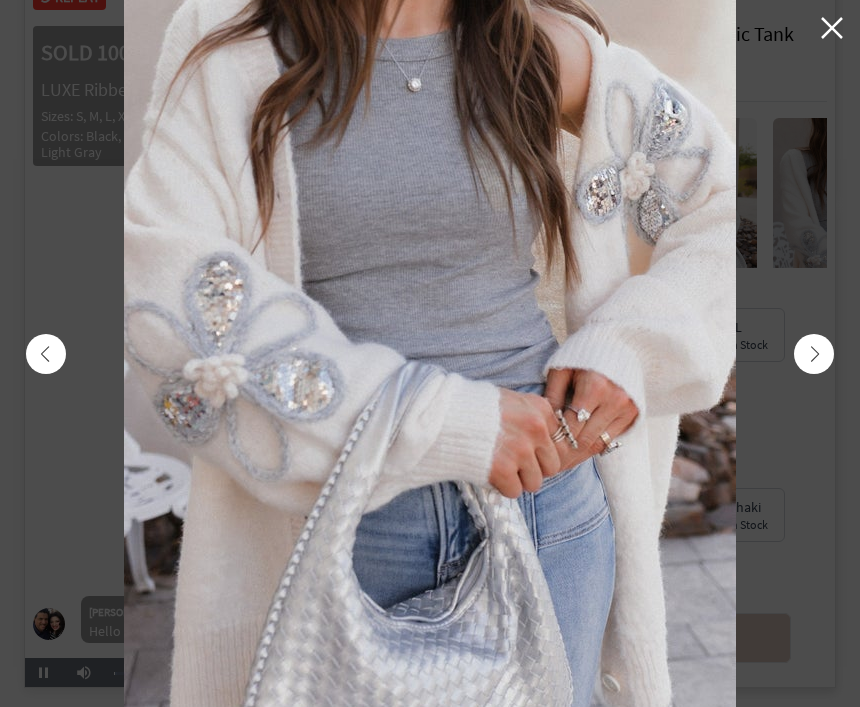 click 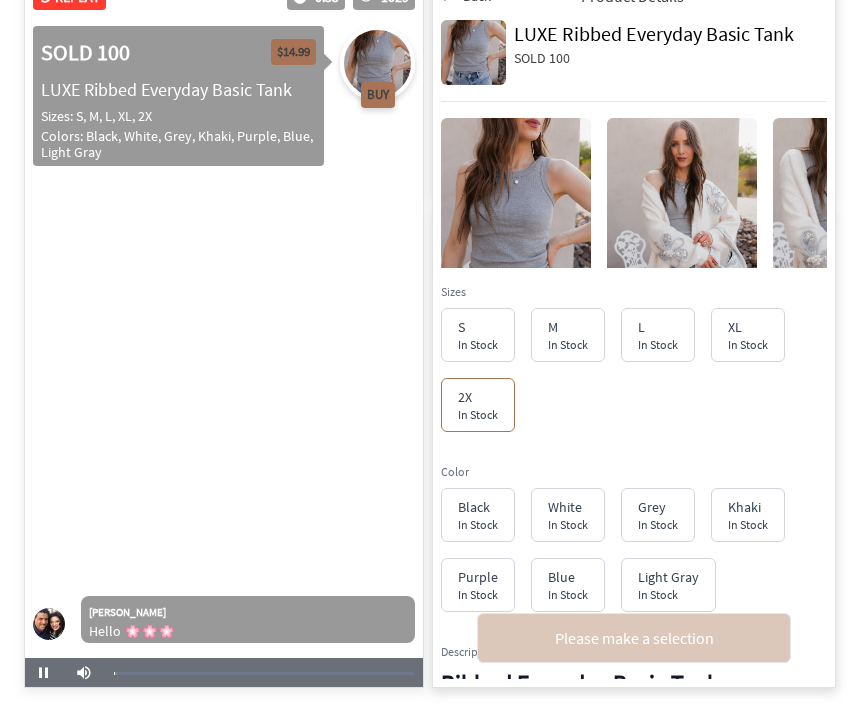 click on "Veronica  Cabrera Hello 🌸🌸🌸" at bounding box center (224, 628) 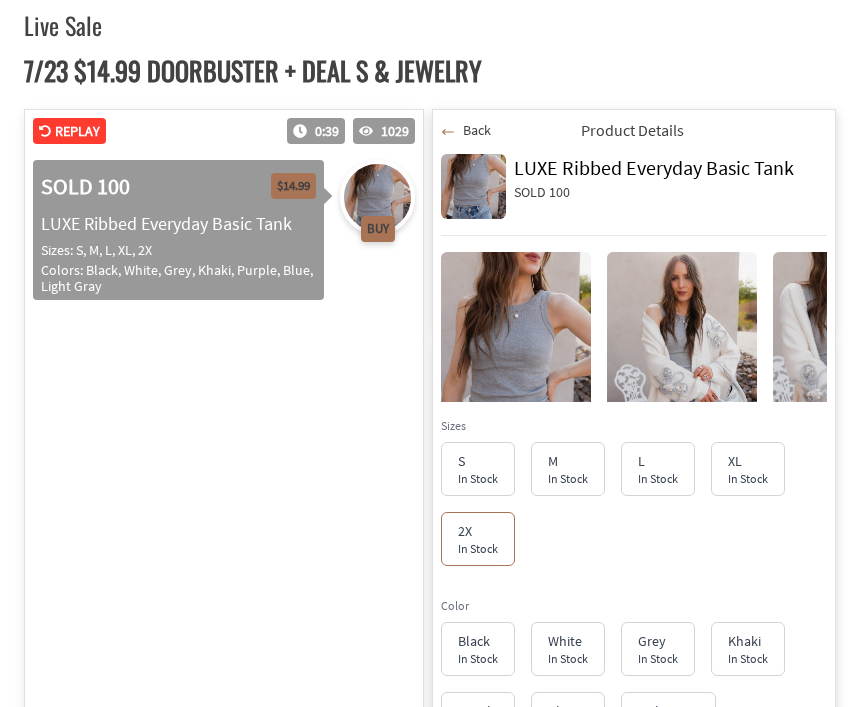 scroll, scrollTop: 178, scrollLeft: 0, axis: vertical 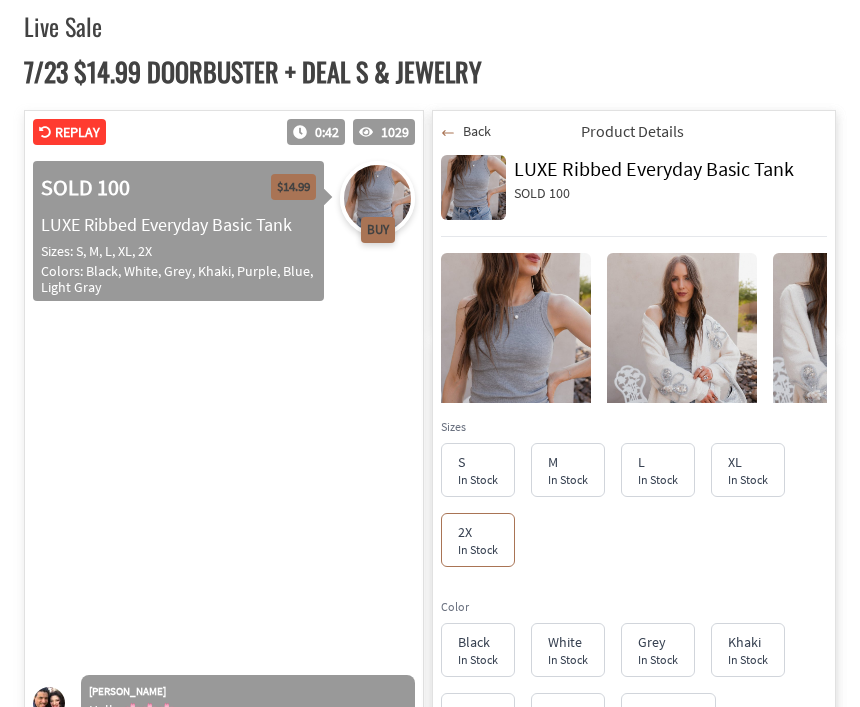click on "Veronica  Cabrera Hello 🌸🌸🌸 Brigitte Dias Barnes Hello" at bounding box center [224, 631] 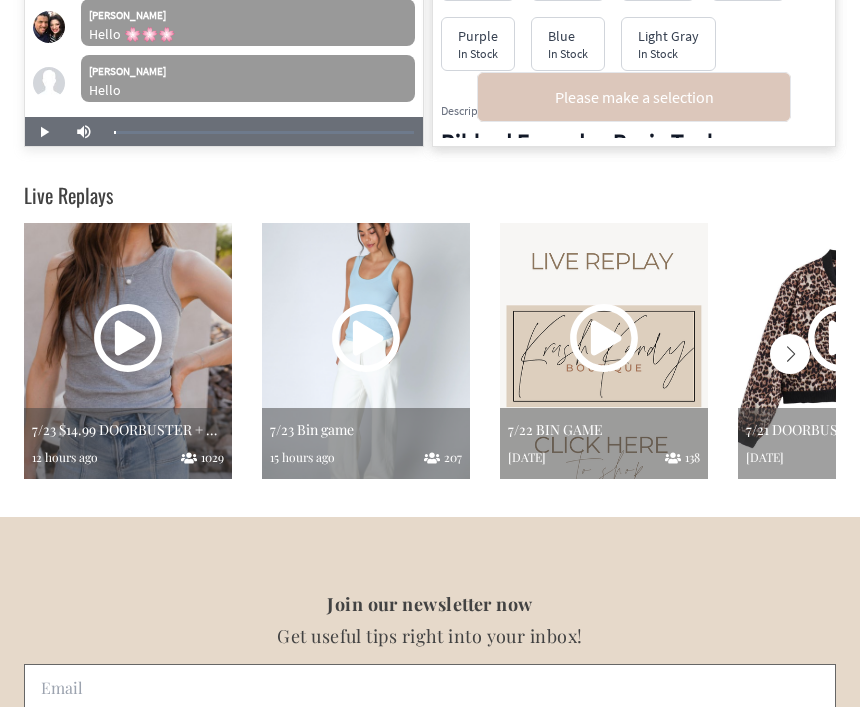 scroll, scrollTop: 779, scrollLeft: 0, axis: vertical 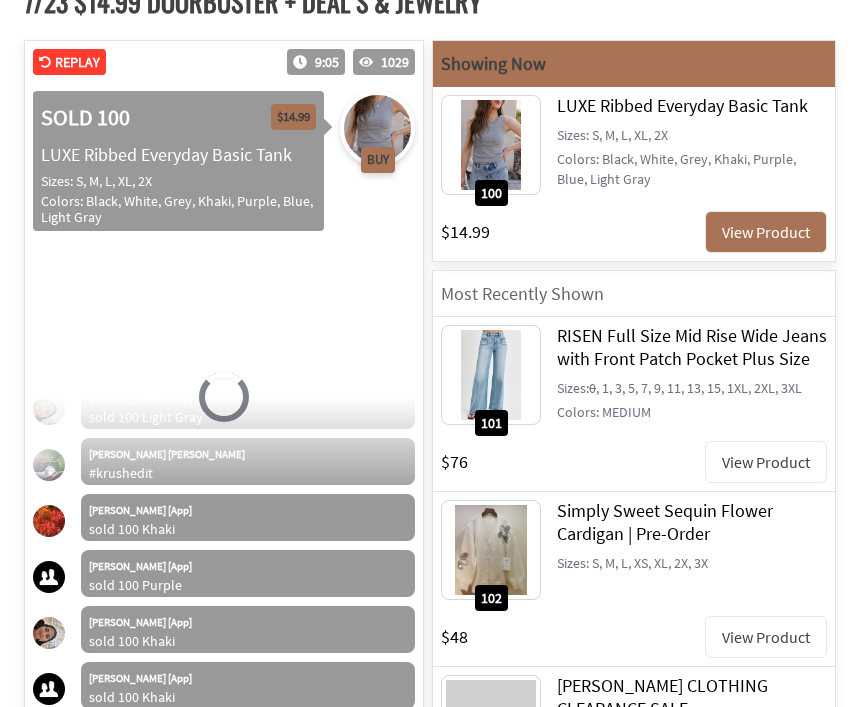 click on "Loaded :  1.15%" at bounding box center (264, 738) 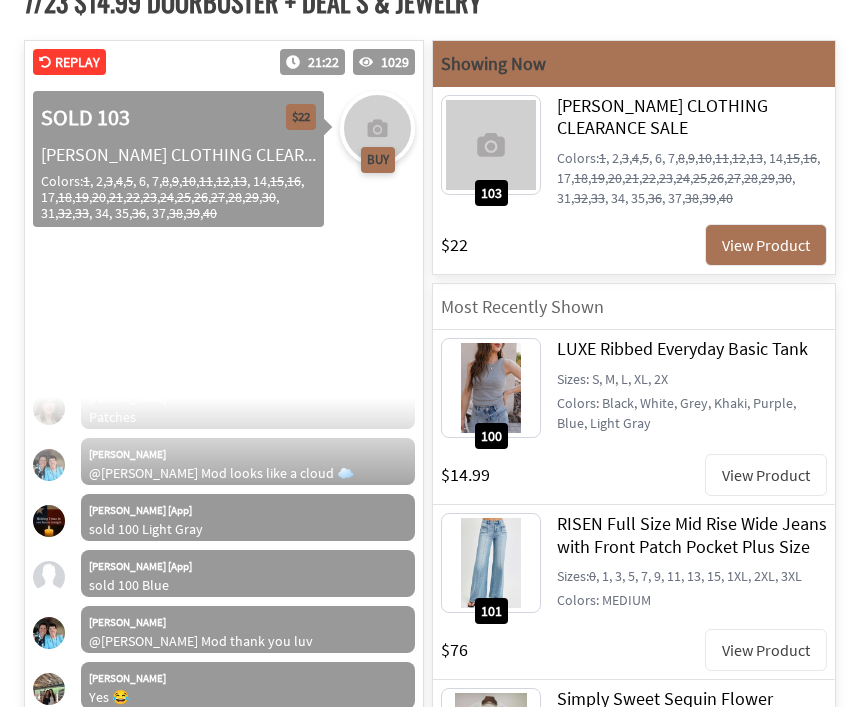 scroll, scrollTop: 14295, scrollLeft: 0, axis: vertical 